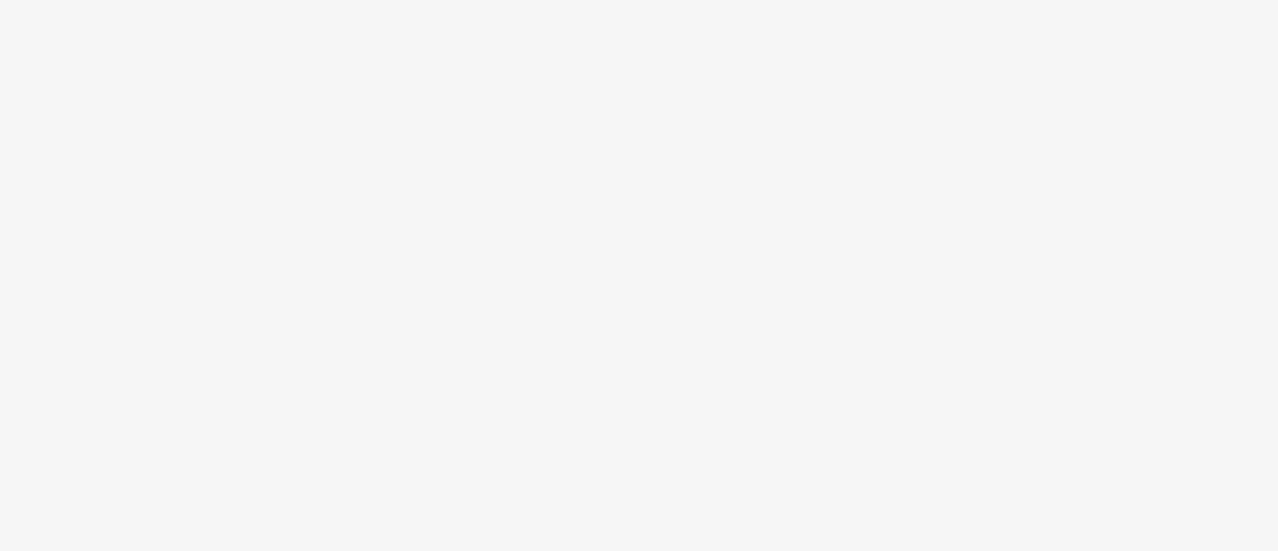 scroll, scrollTop: 0, scrollLeft: 0, axis: both 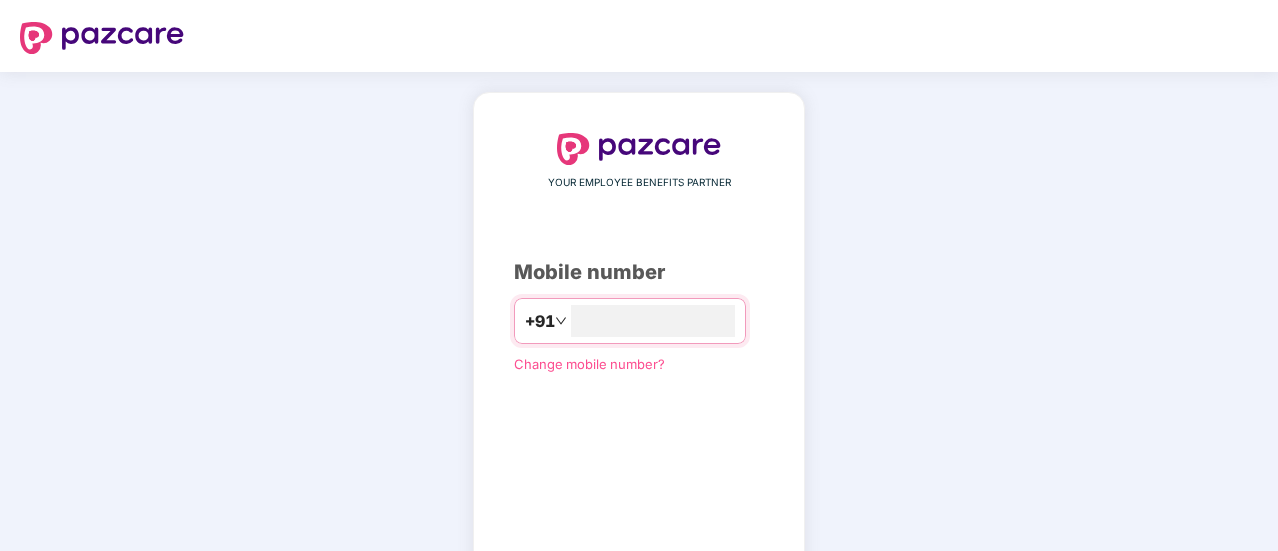 type on "**********" 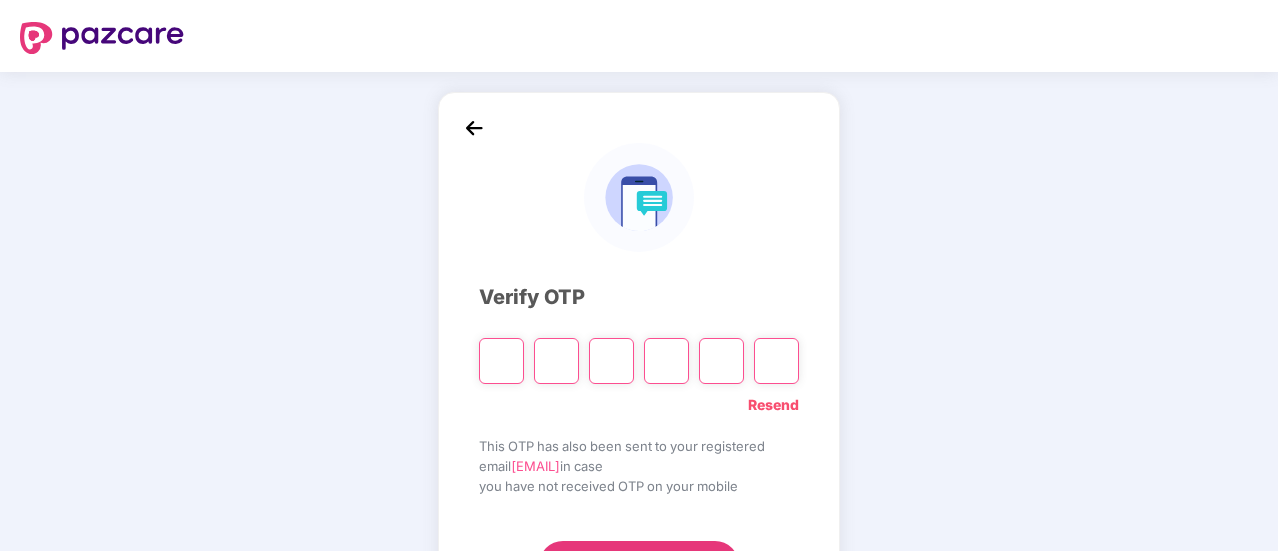 type on "*" 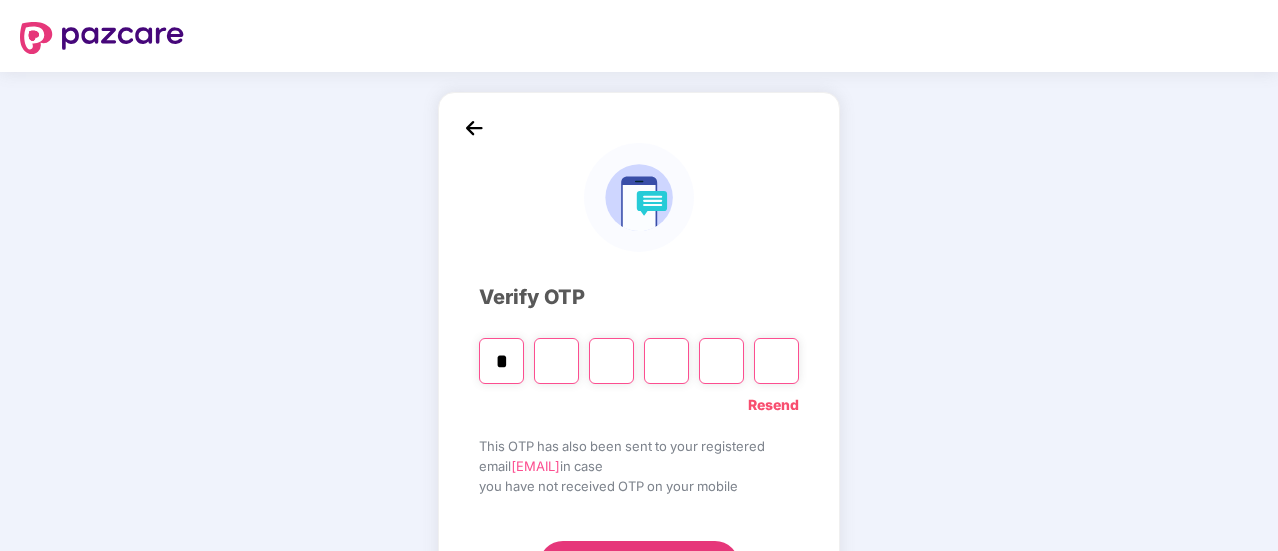 type on "*" 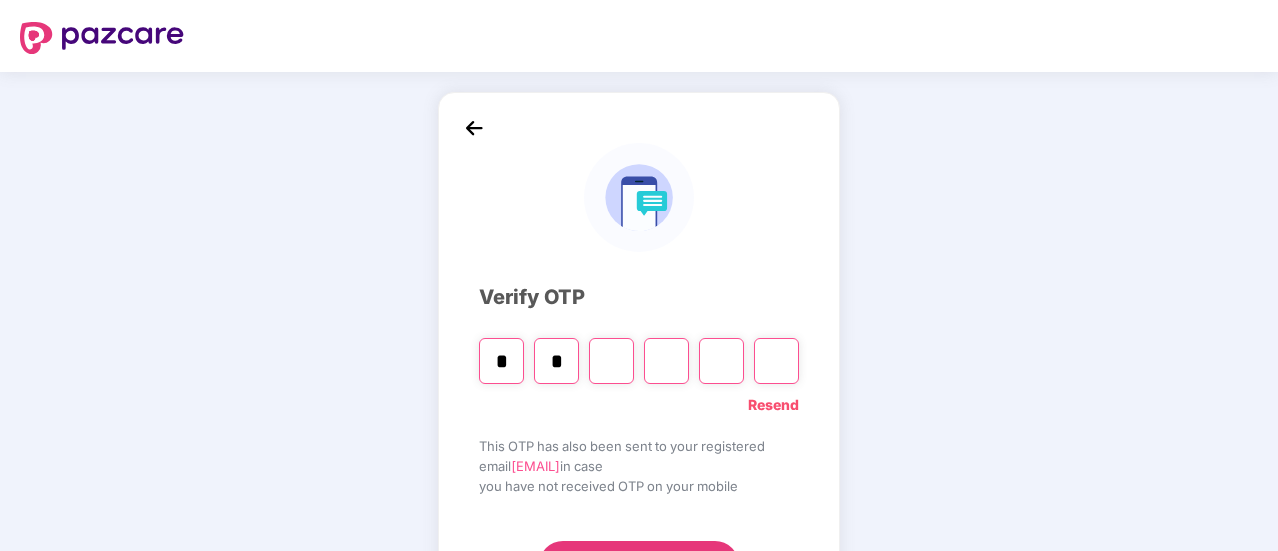 type on "*" 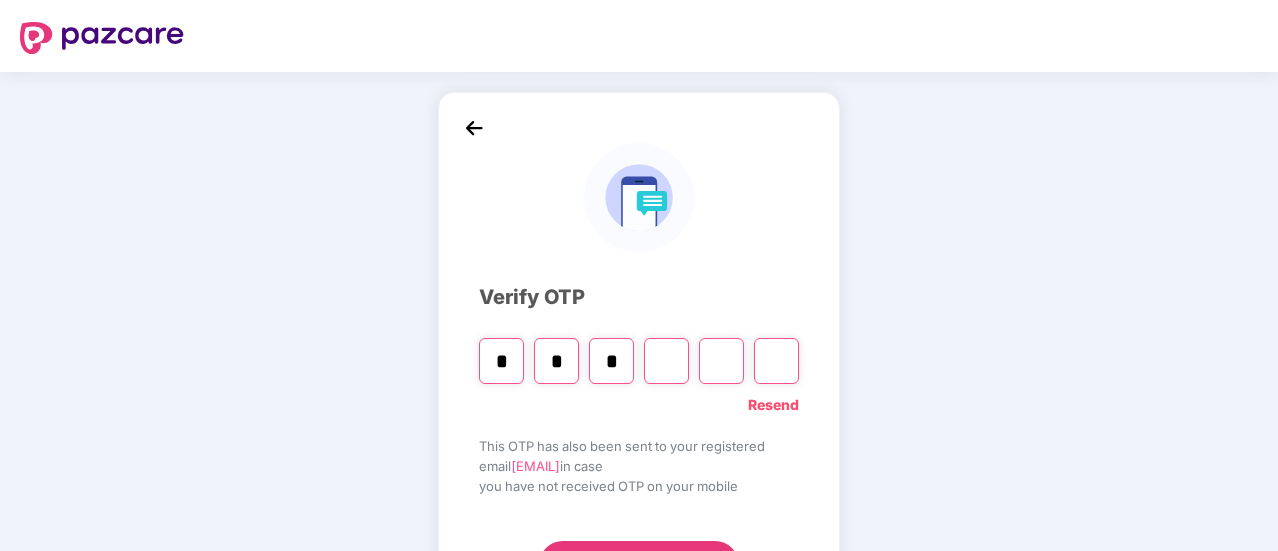 type on "*" 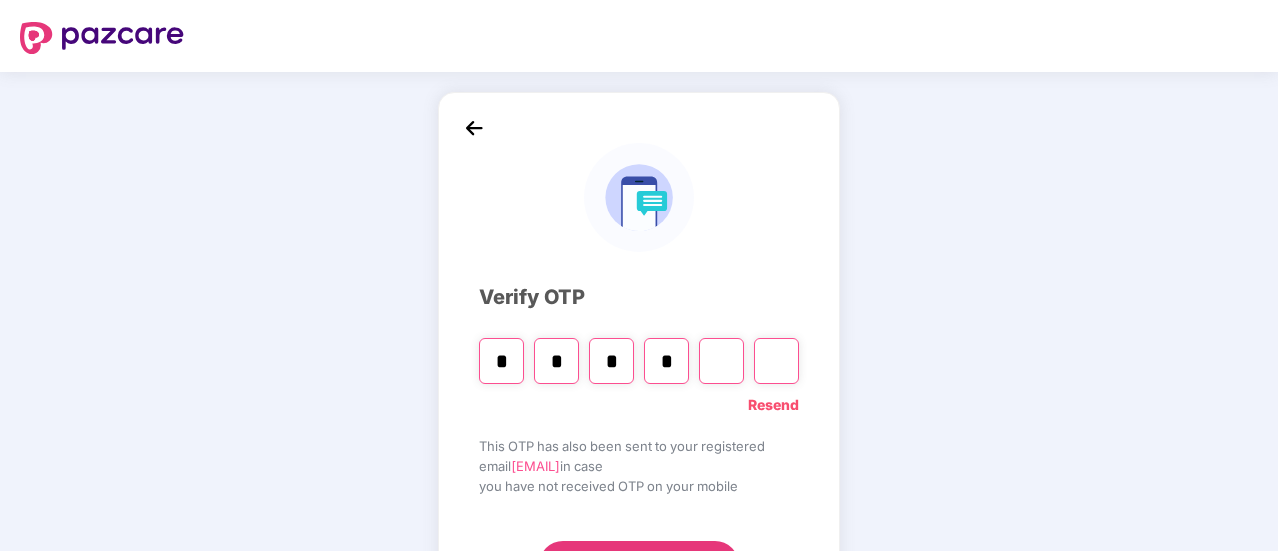 type on "*" 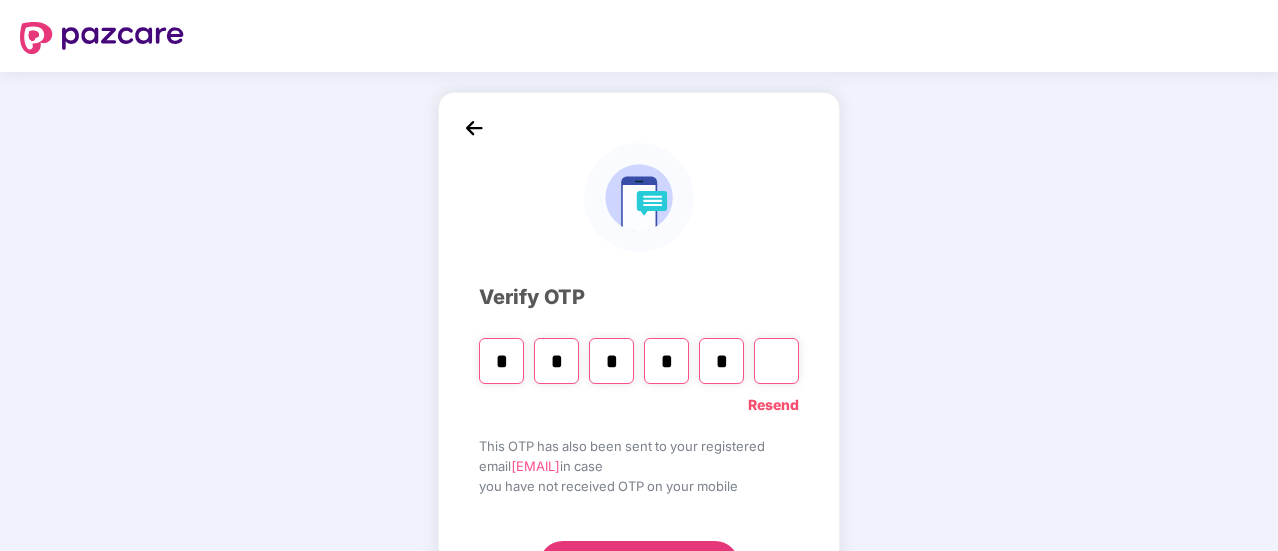 type on "*" 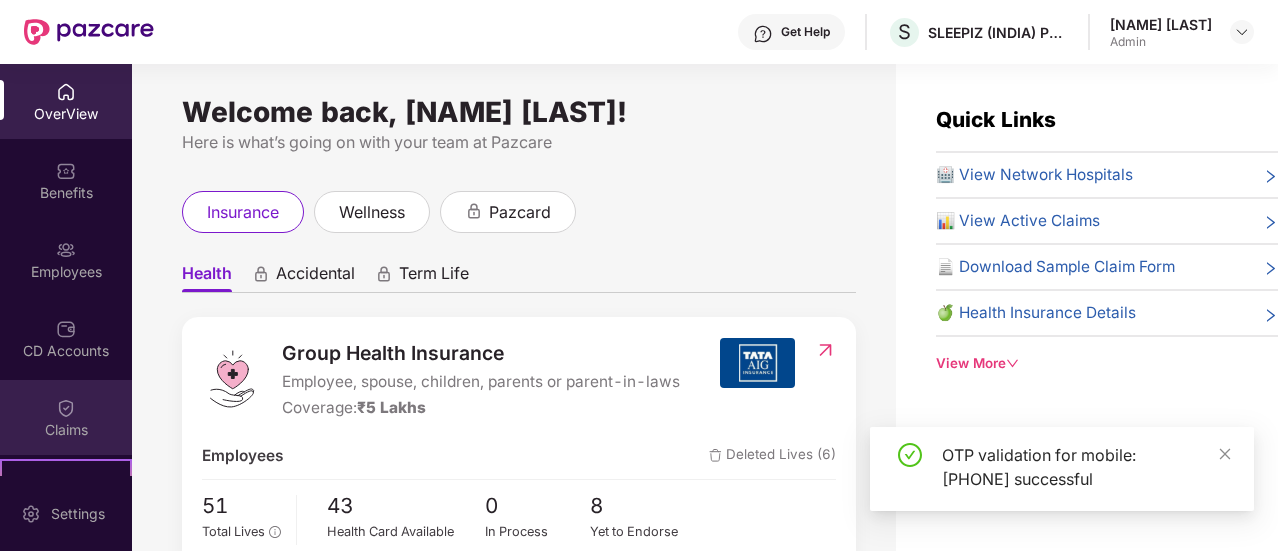 click on "Claims" at bounding box center (66, 430) 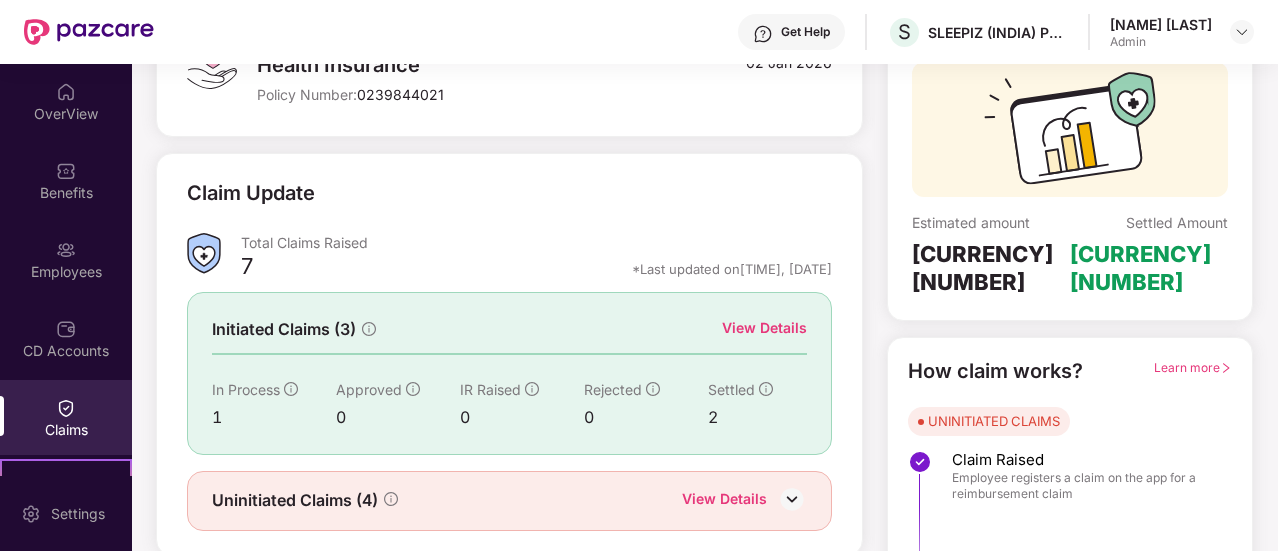 scroll, scrollTop: 230, scrollLeft: 0, axis: vertical 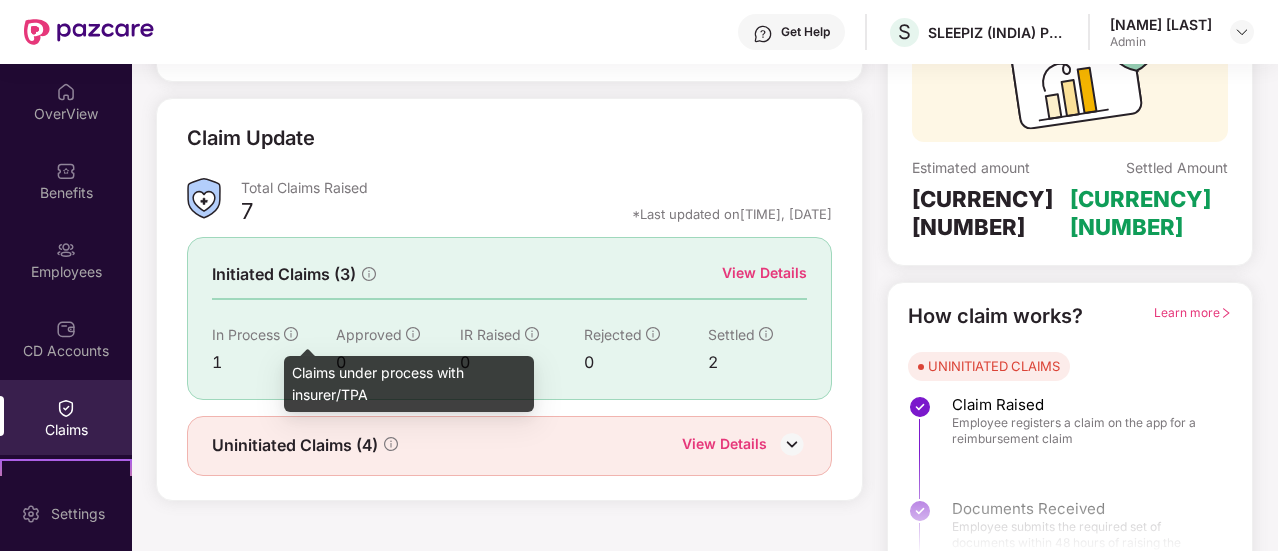 click 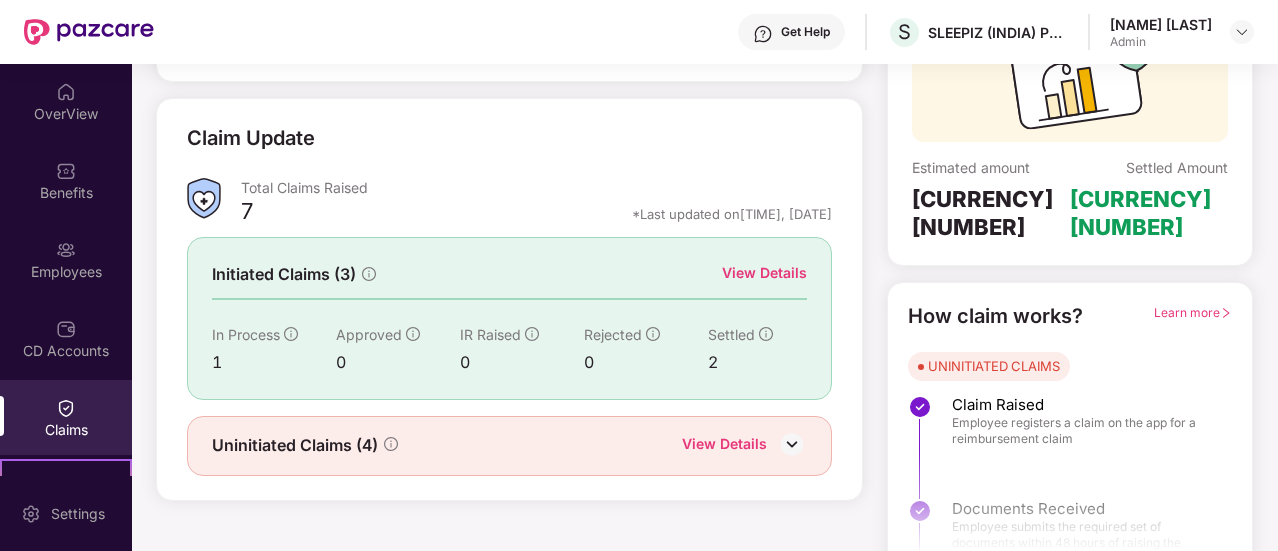 click on "View Details" at bounding box center [724, 446] 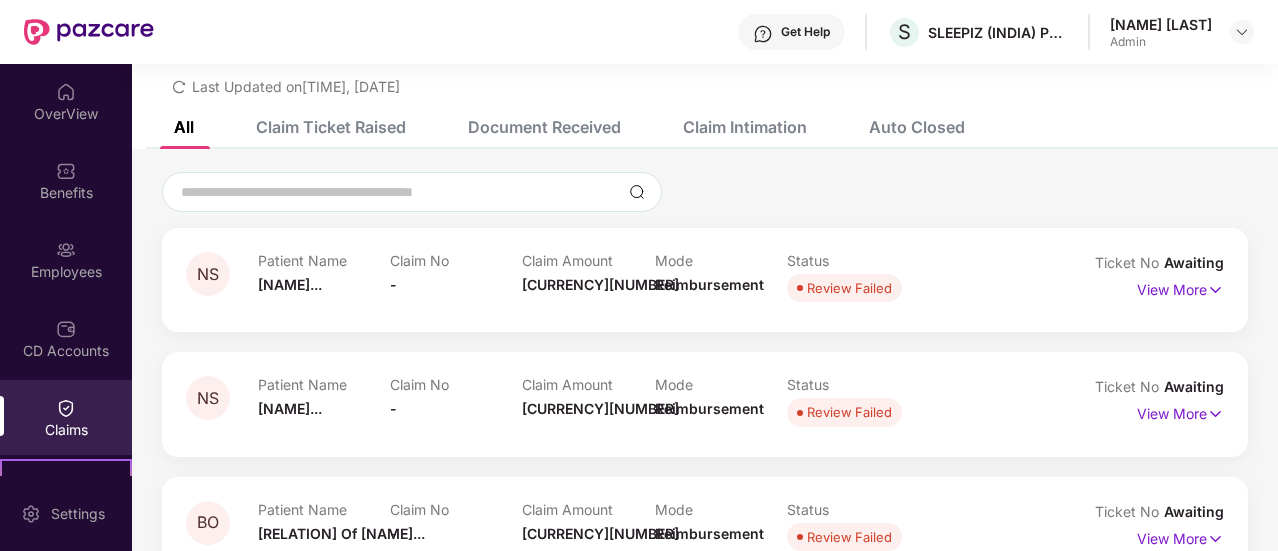 scroll, scrollTop: 230, scrollLeft: 0, axis: vertical 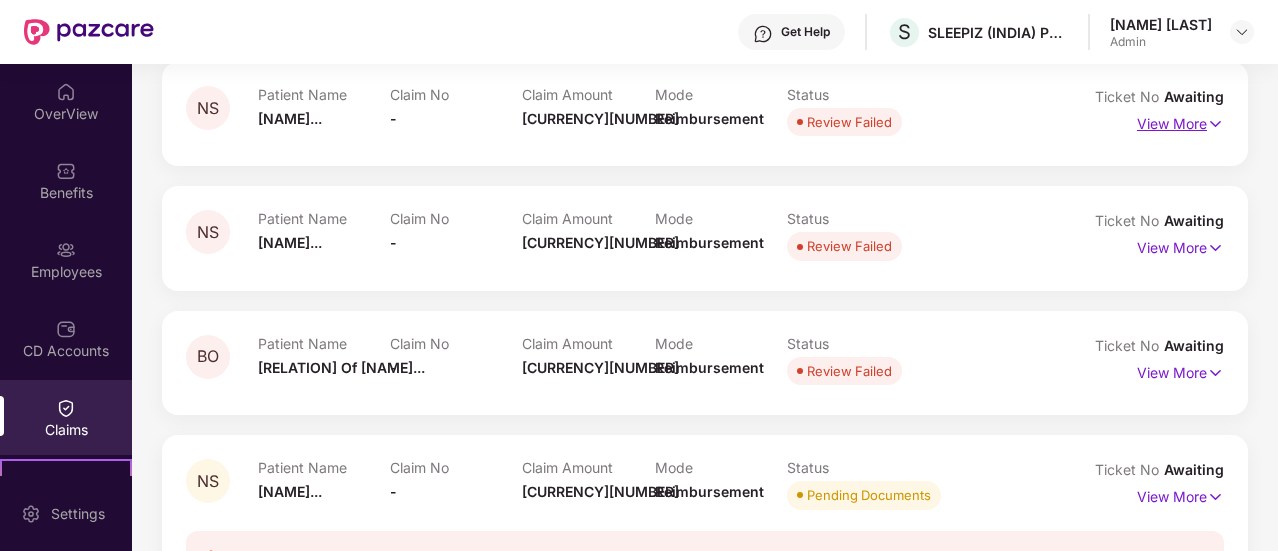 click on "View More" at bounding box center (1180, 121) 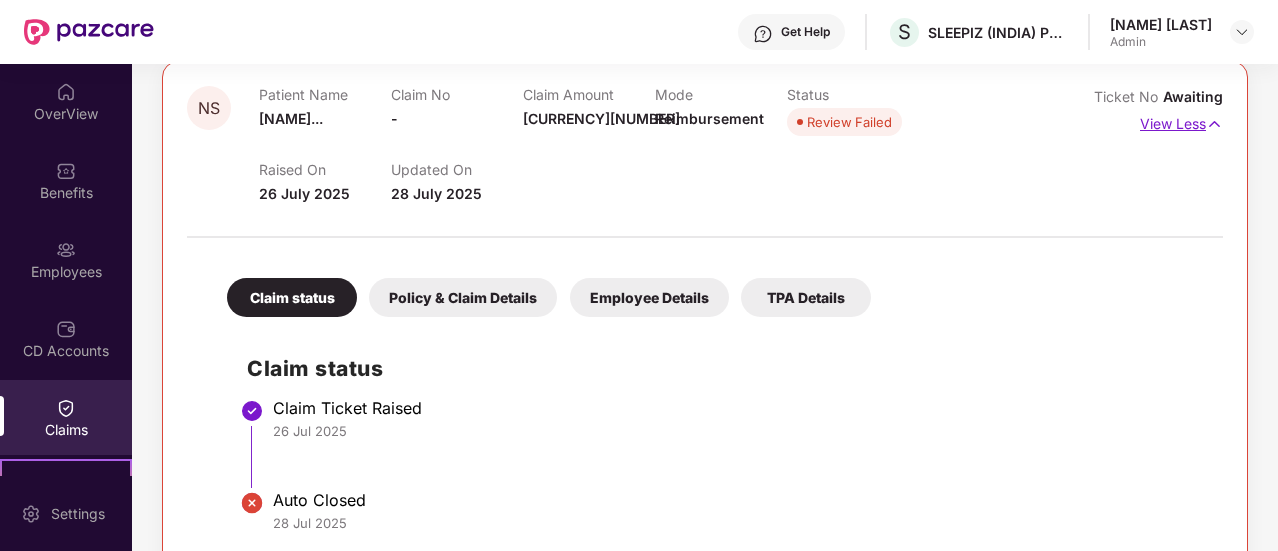 click on "View Less" at bounding box center [1181, 121] 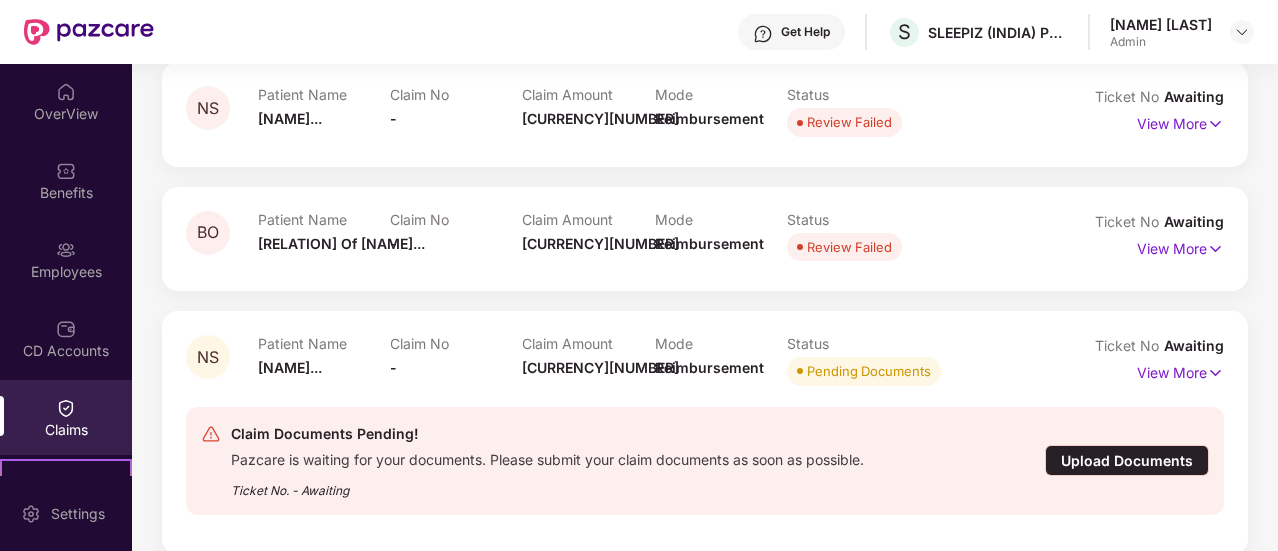 scroll, scrollTop: 377, scrollLeft: 0, axis: vertical 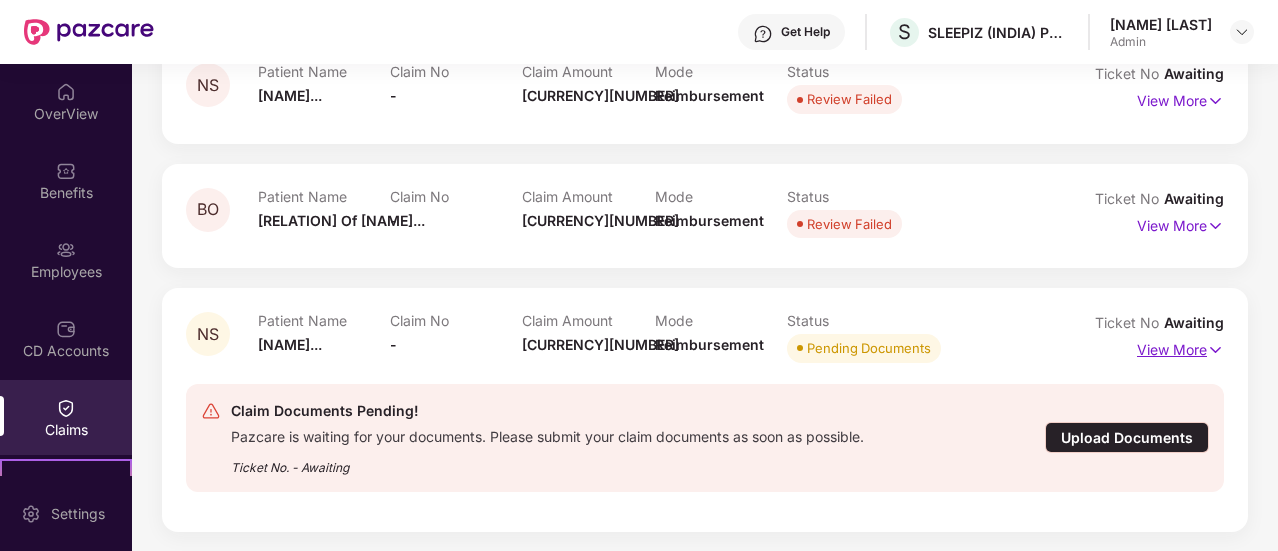 click at bounding box center [1215, 350] 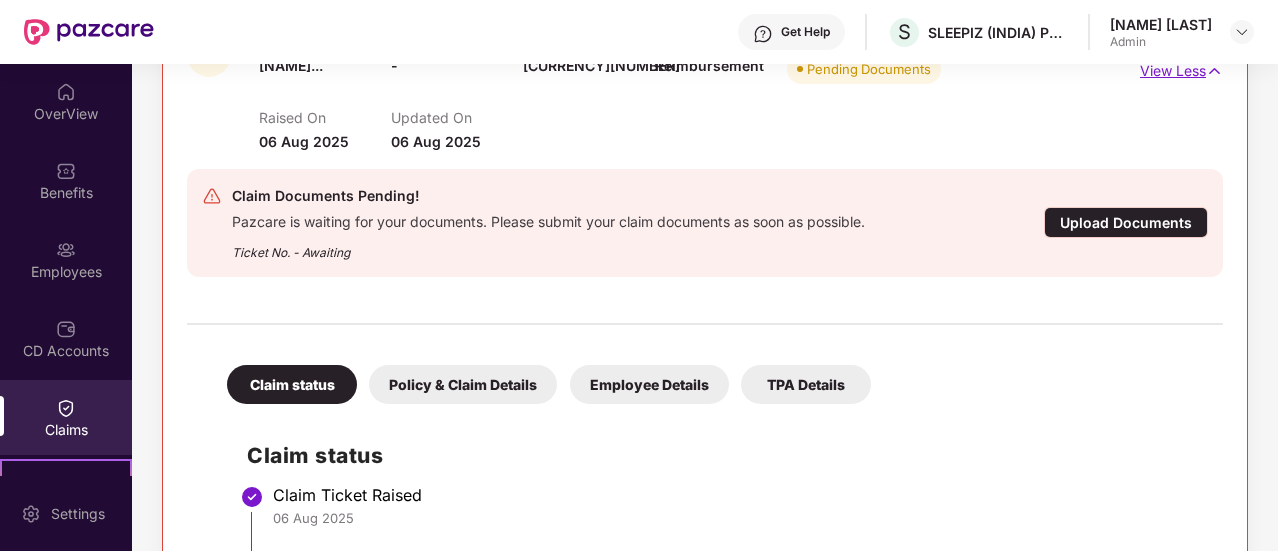 scroll, scrollTop: 781, scrollLeft: 0, axis: vertical 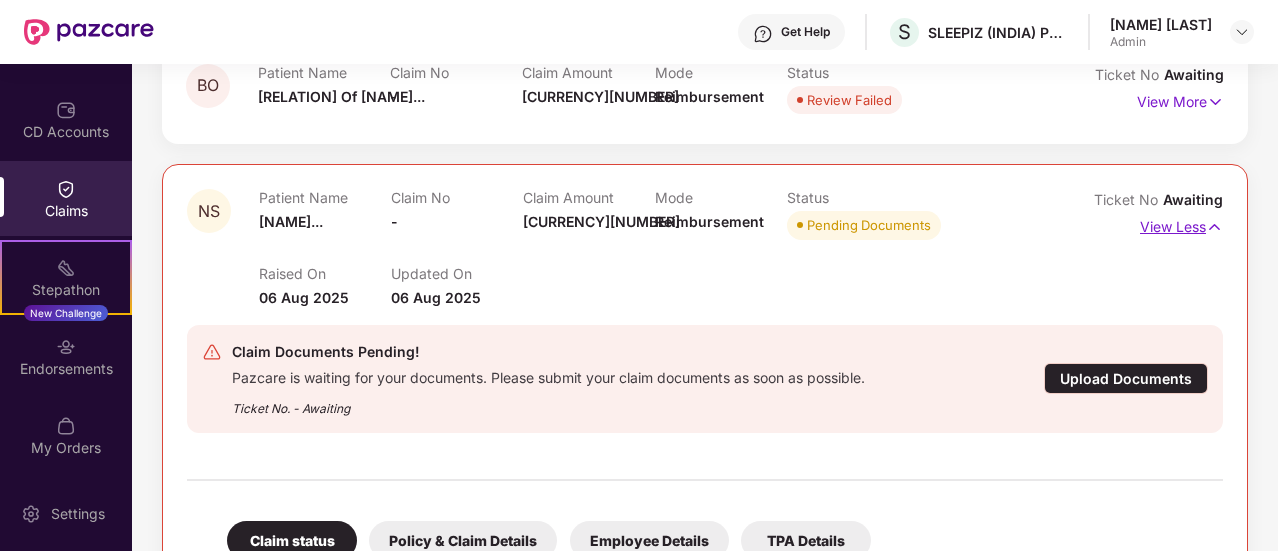 click on "View Less" at bounding box center (1181, 224) 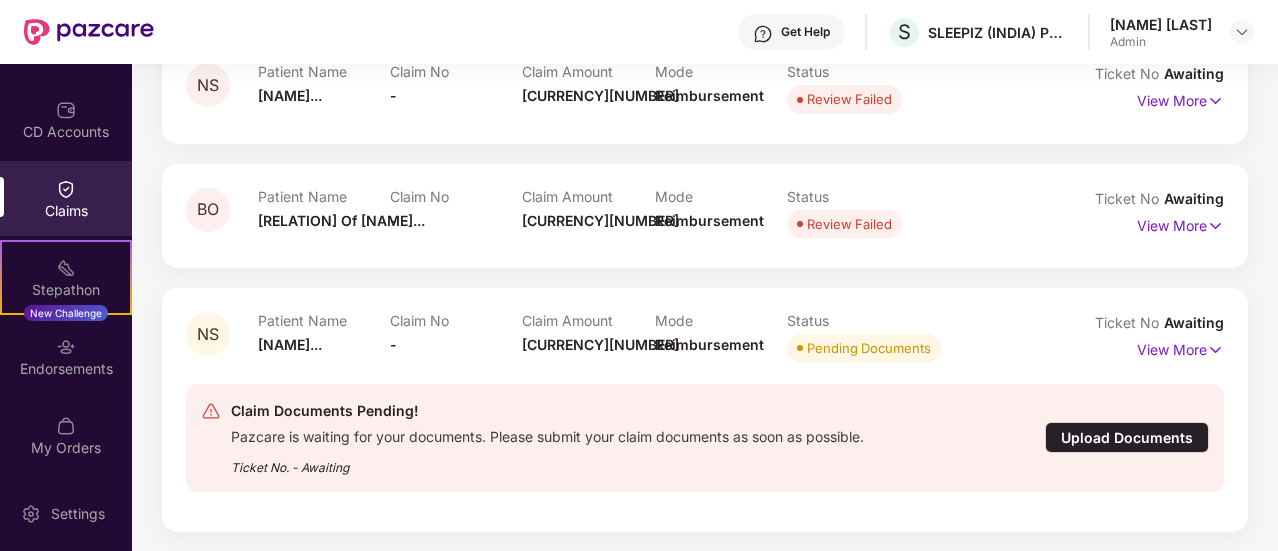 scroll, scrollTop: 0, scrollLeft: 0, axis: both 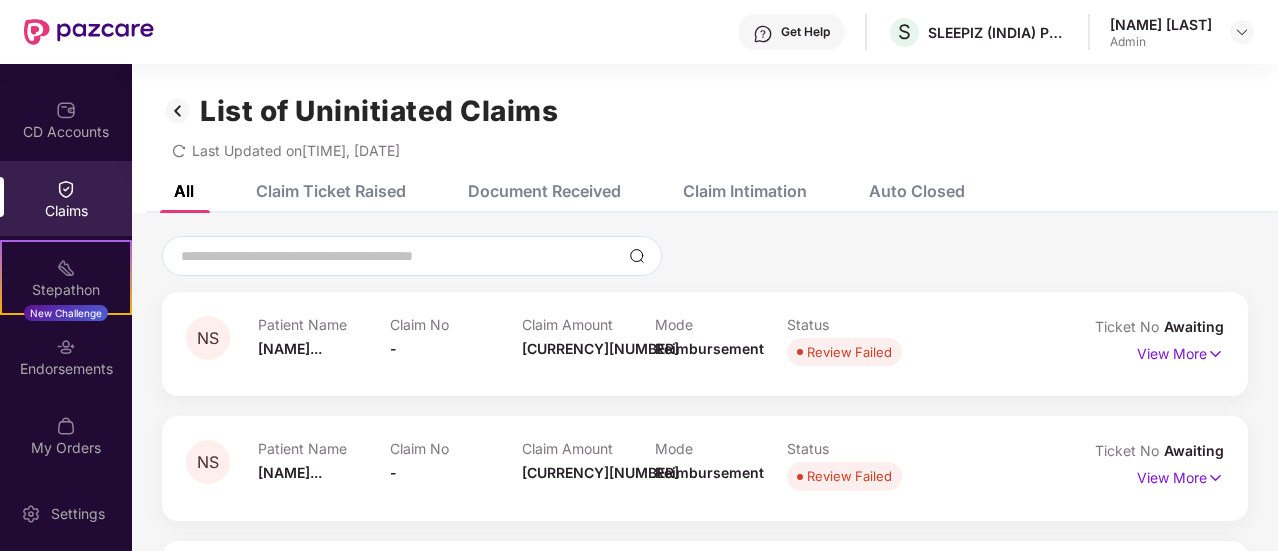 click on "Document Received" at bounding box center (544, 191) 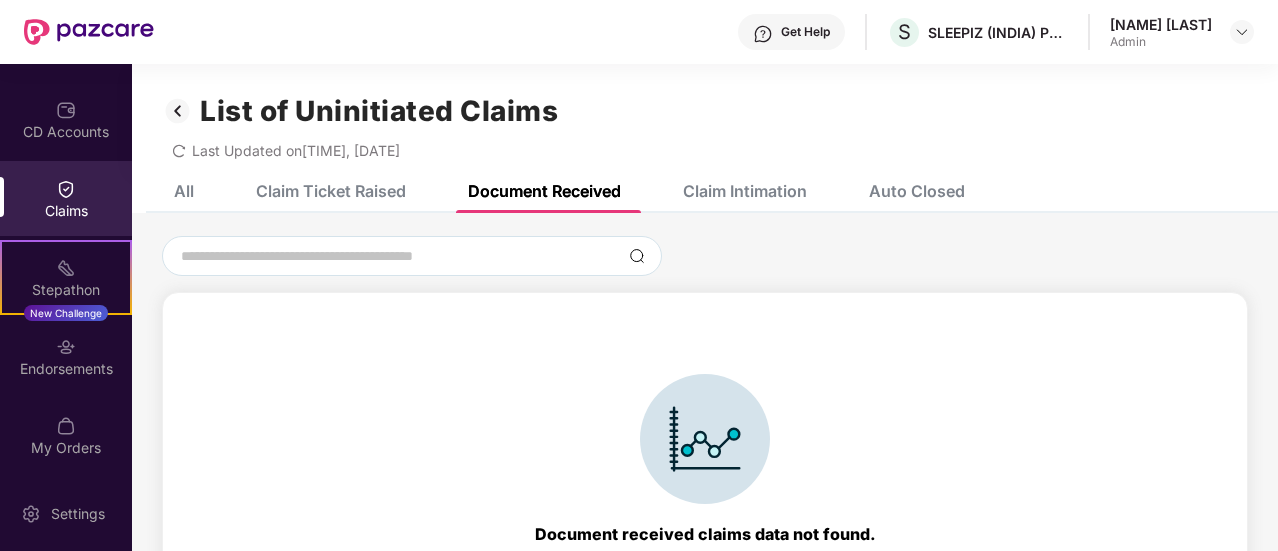 click on "Claim Intimation" at bounding box center [745, 191] 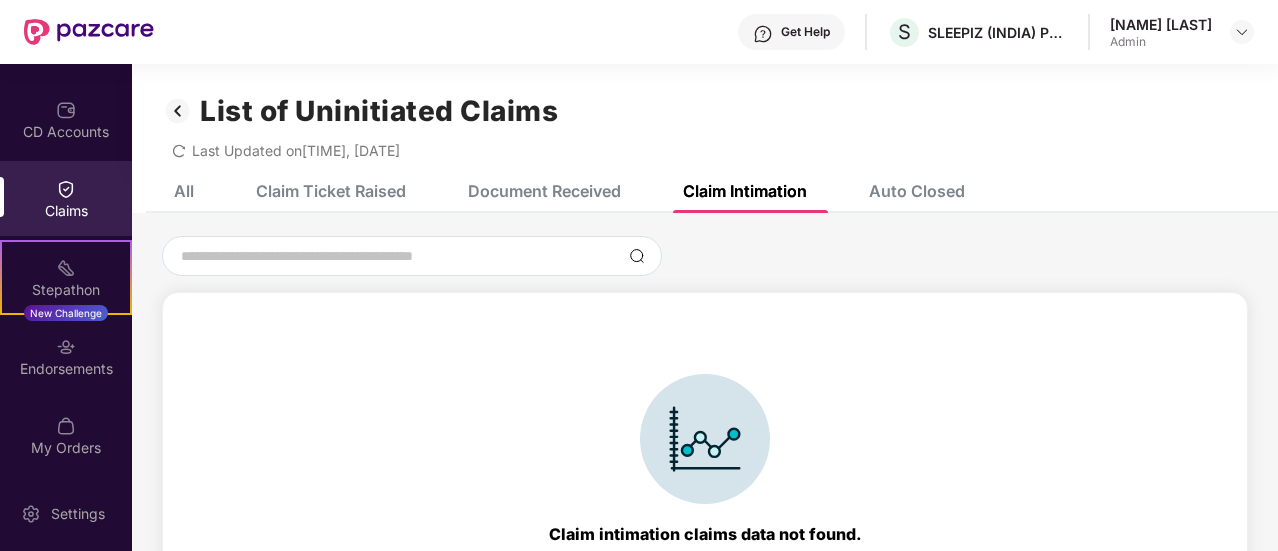 click on "Claim Ticket Raised" at bounding box center (316, 191) 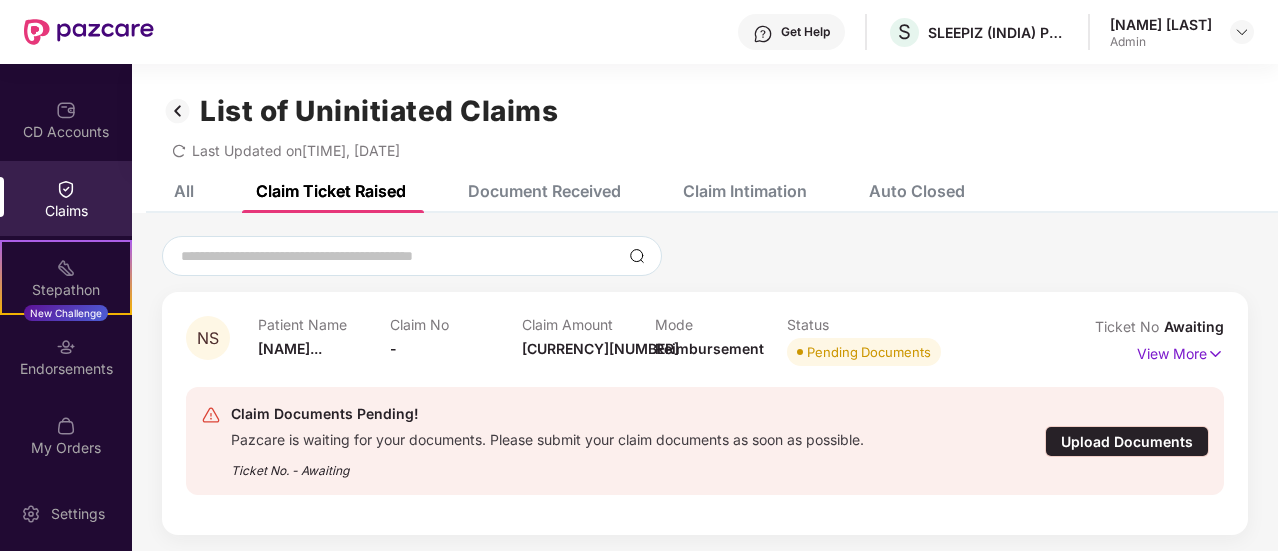 scroll, scrollTop: 64, scrollLeft: 0, axis: vertical 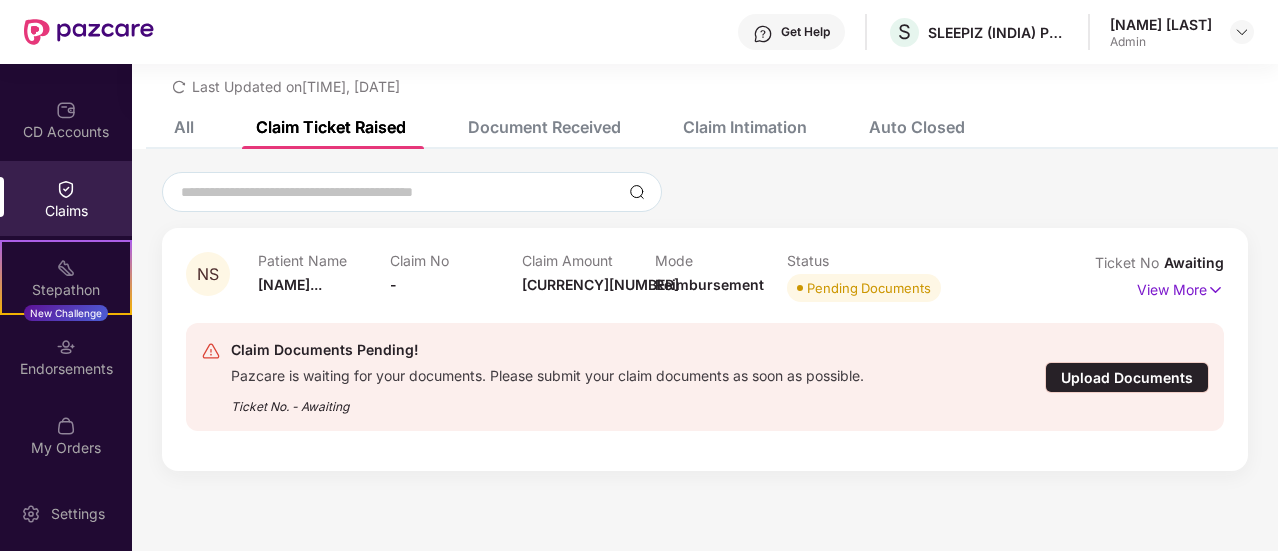 click on "[NAME] [LAST]" at bounding box center (1161, 24) 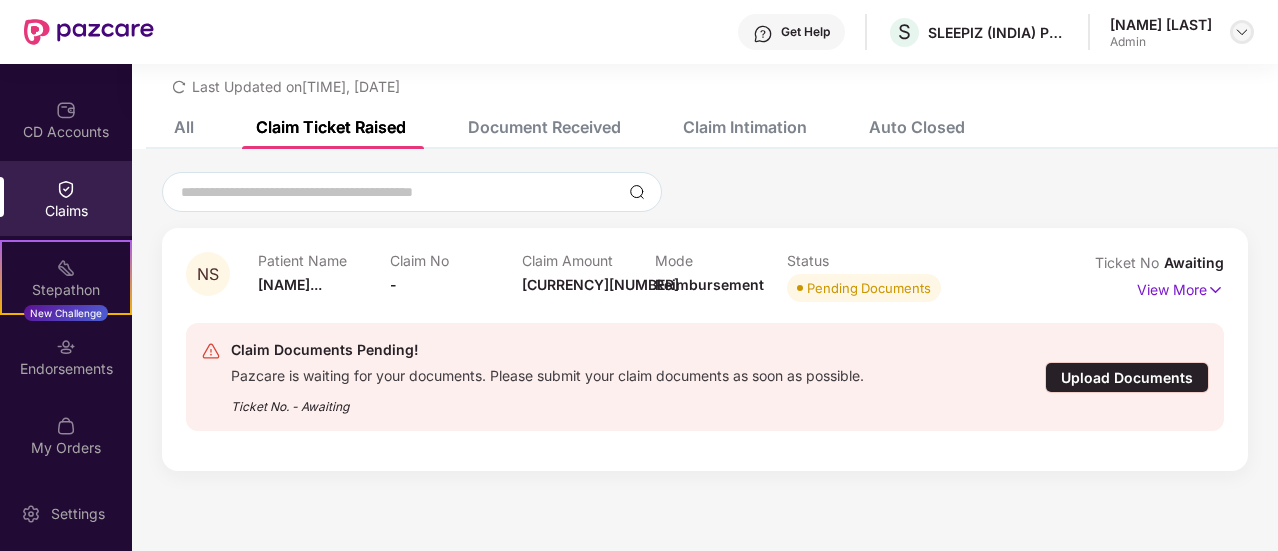 click at bounding box center (1242, 32) 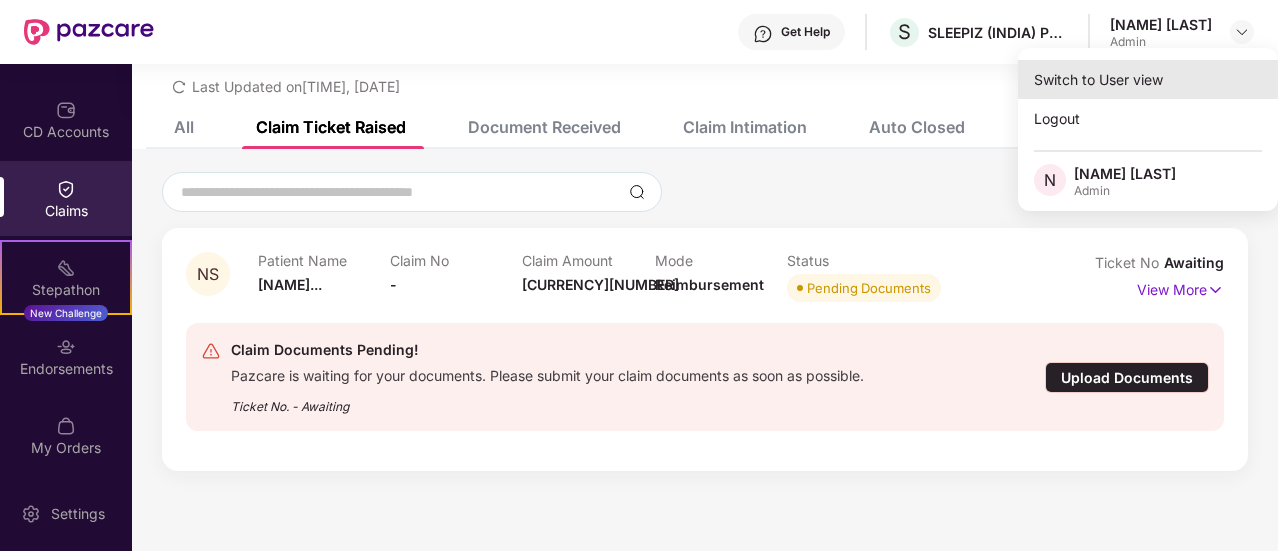 click on "Switch to User view" at bounding box center (1148, 79) 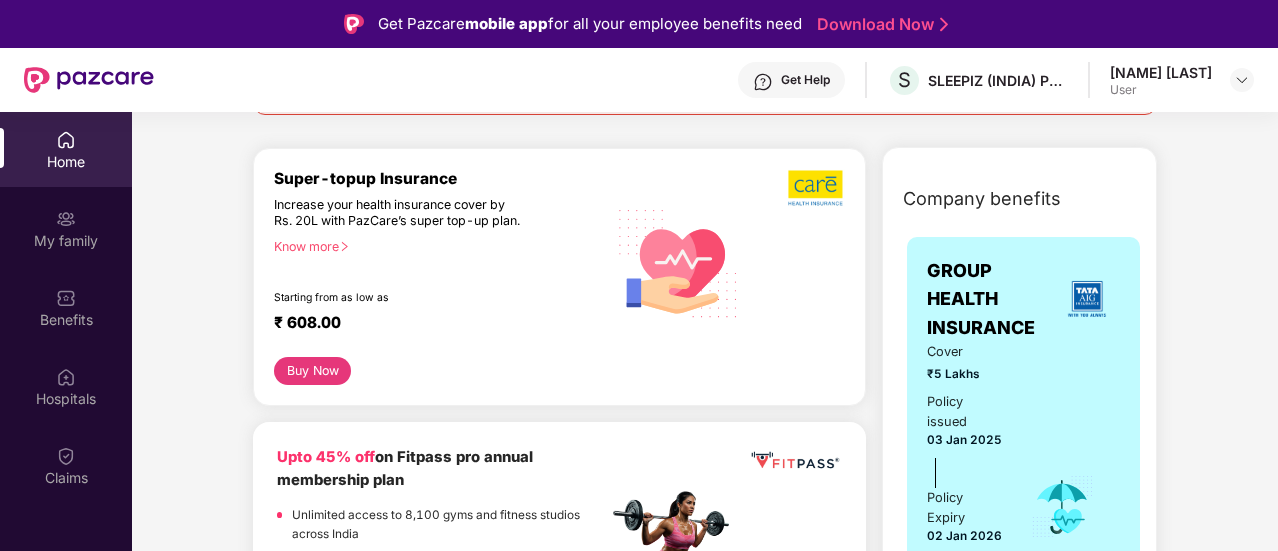 scroll, scrollTop: 373, scrollLeft: 0, axis: vertical 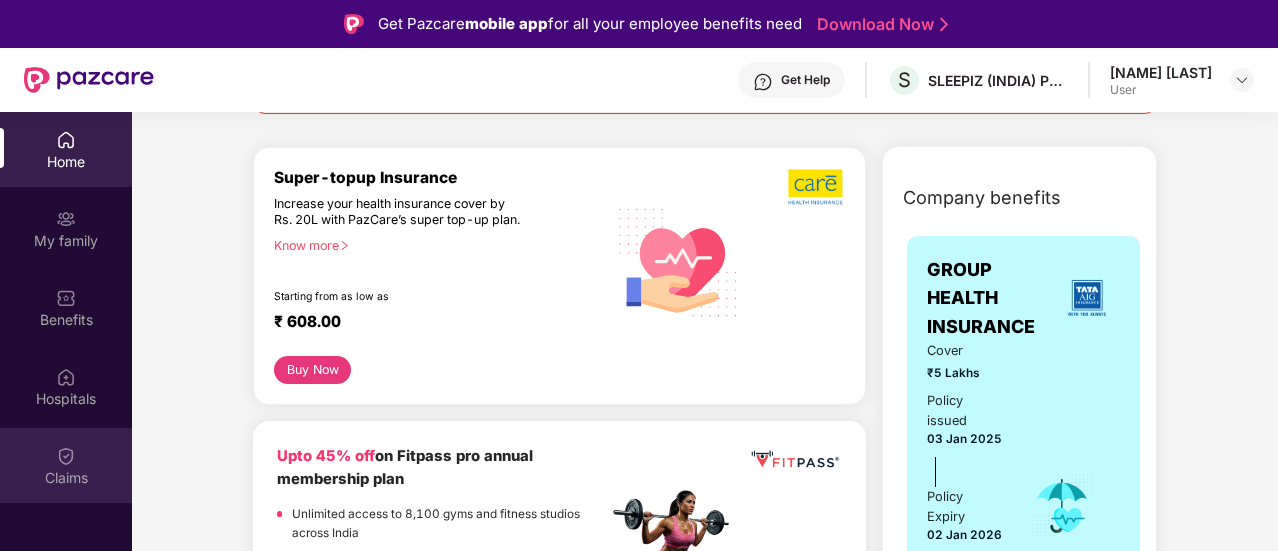 click at bounding box center (66, 456) 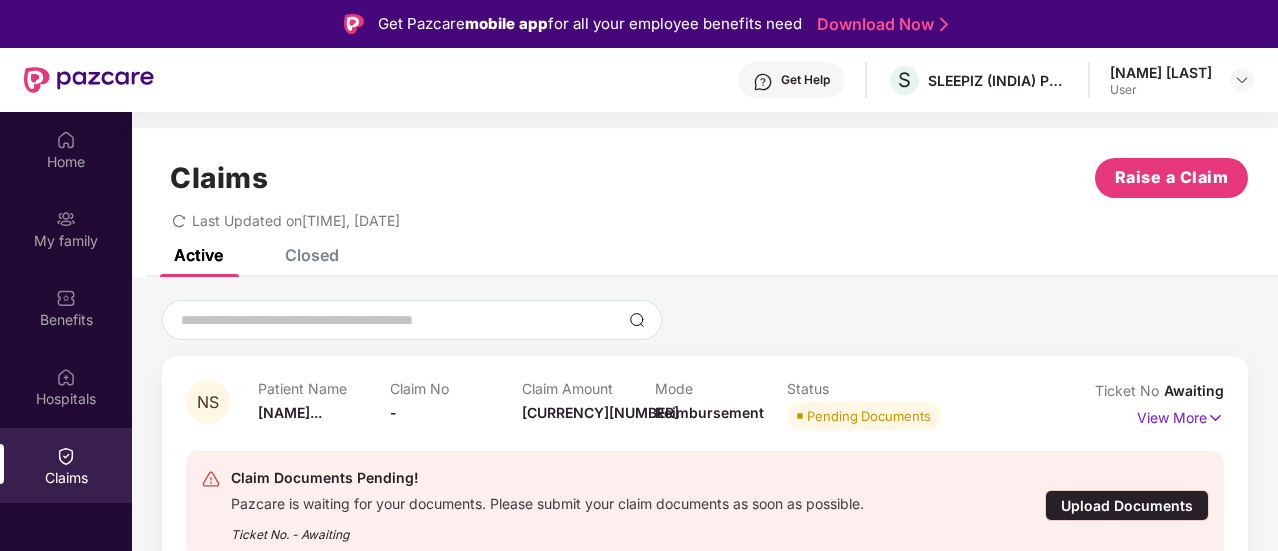 scroll, scrollTop: 80, scrollLeft: 0, axis: vertical 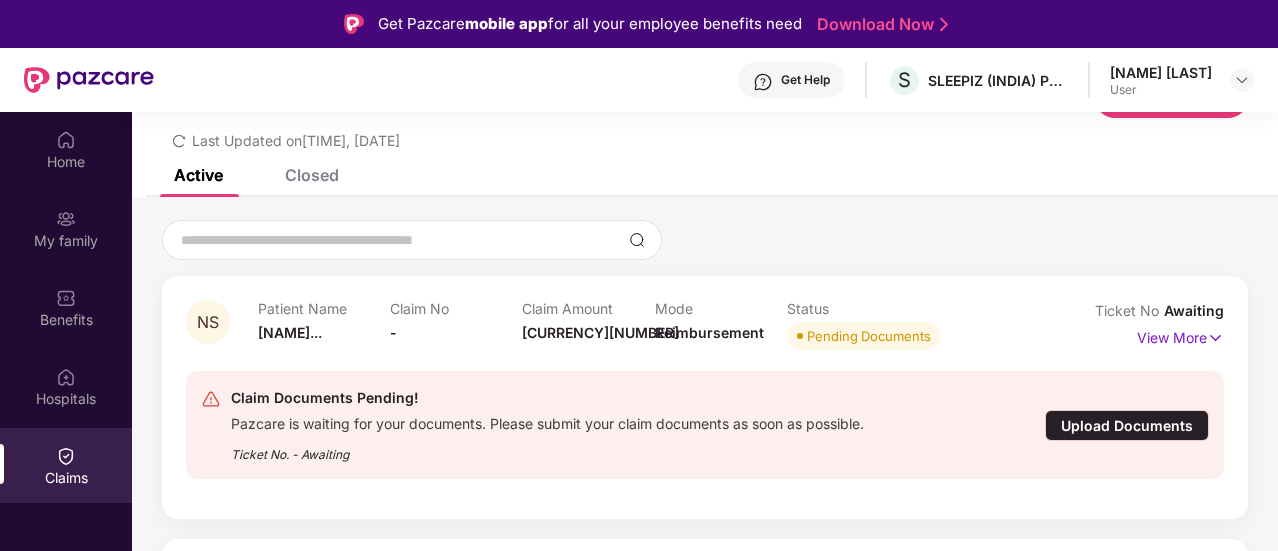 click on "Closed" at bounding box center [312, 175] 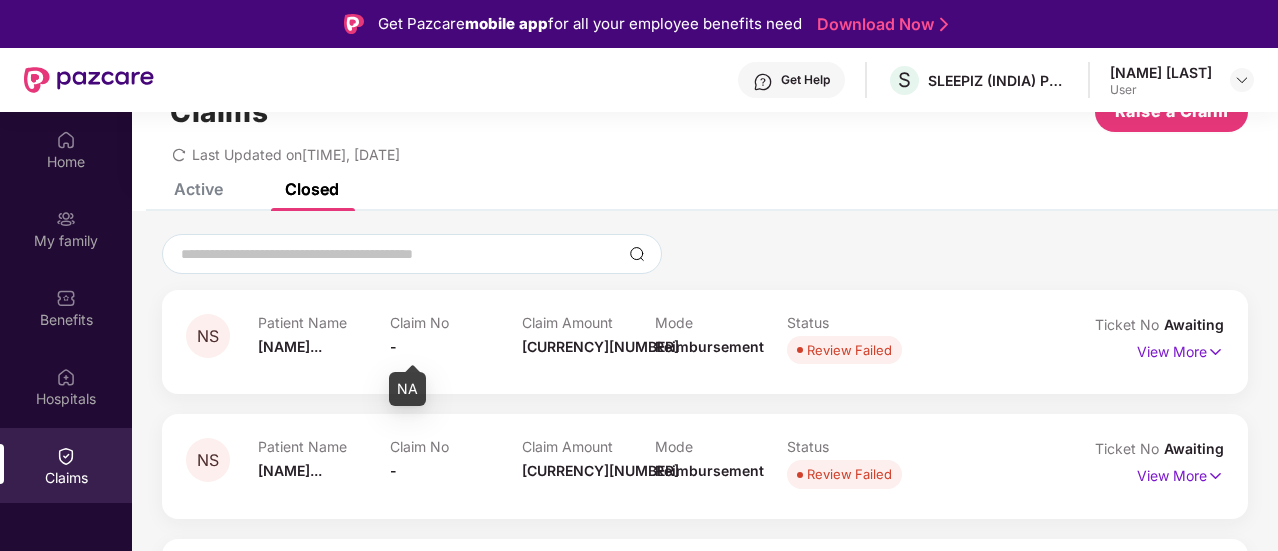 scroll, scrollTop: 112, scrollLeft: 0, axis: vertical 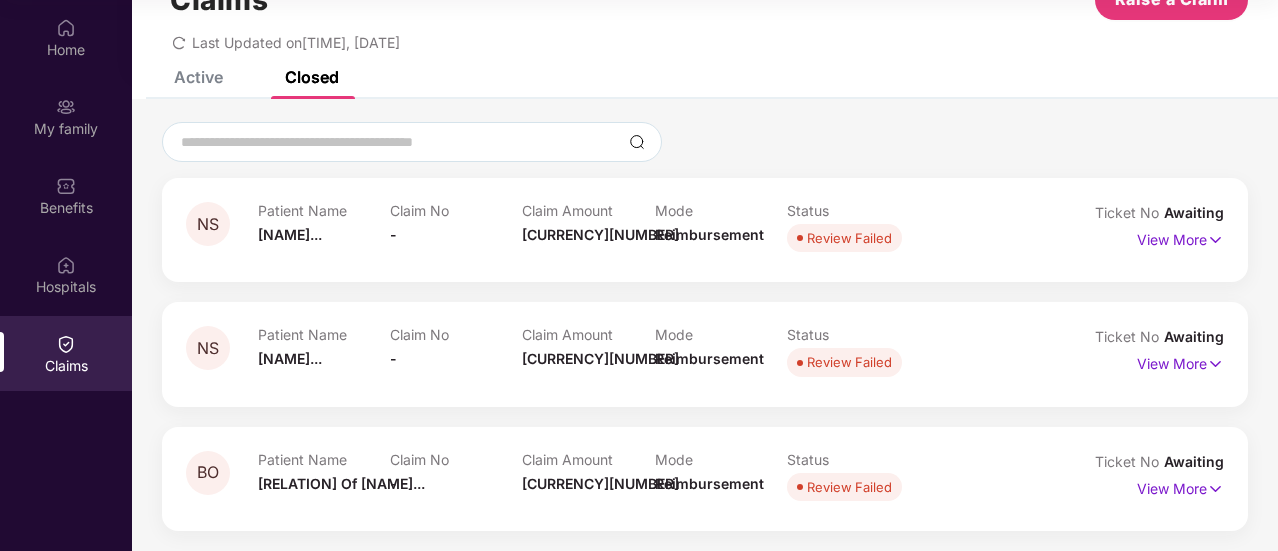click on "Active" at bounding box center [198, 77] 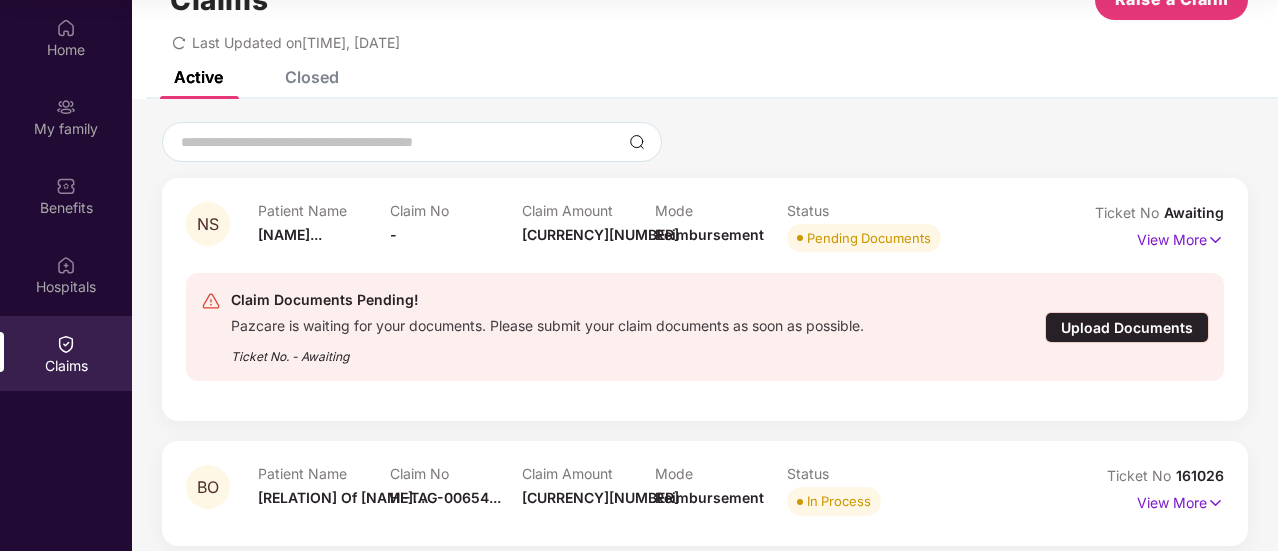 scroll, scrollTop: 80, scrollLeft: 0, axis: vertical 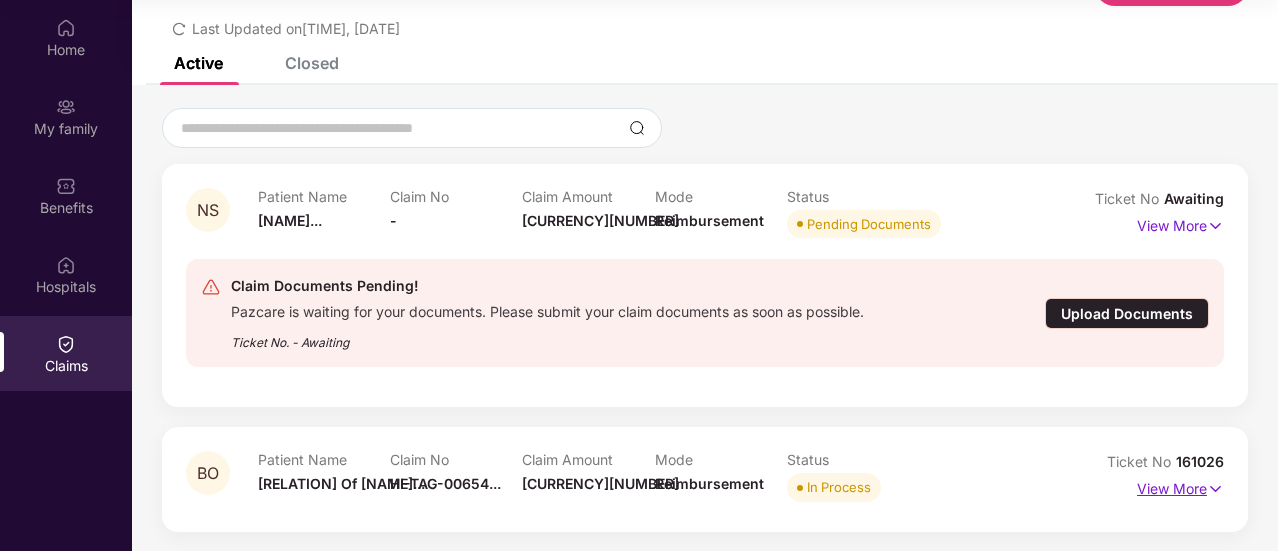 click at bounding box center (1215, 489) 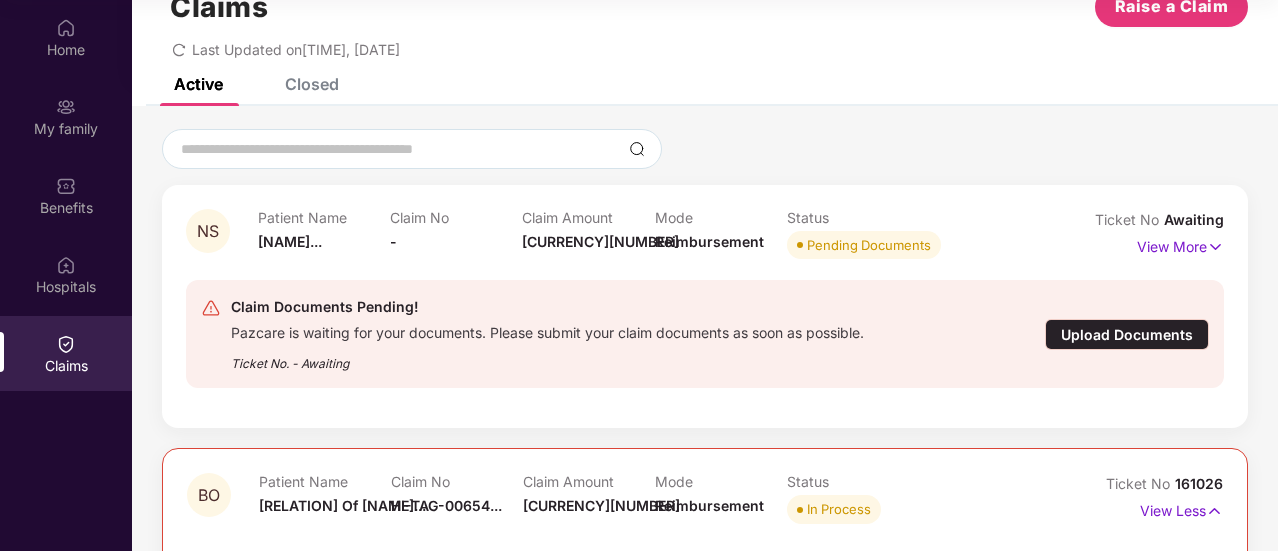scroll, scrollTop: 56, scrollLeft: 0, axis: vertical 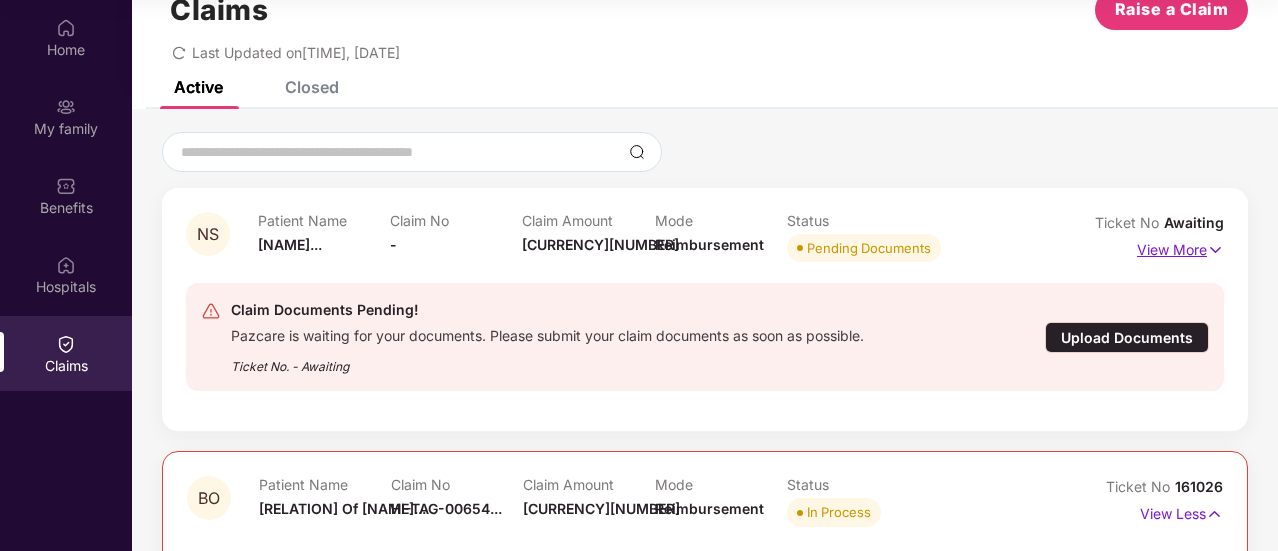 click on "View More" at bounding box center (1180, 247) 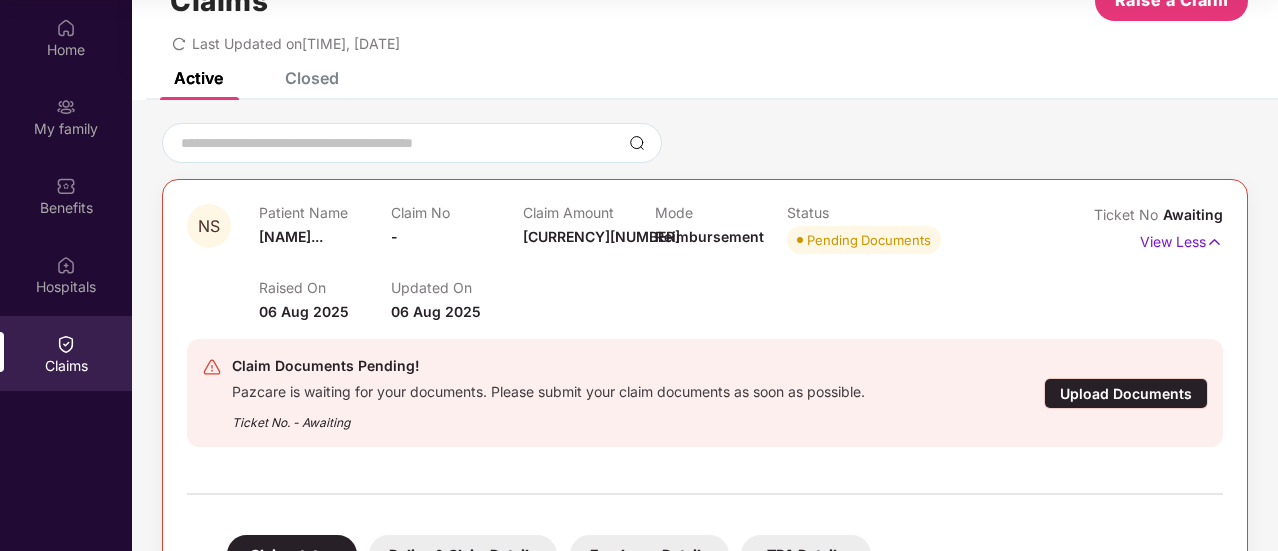 scroll, scrollTop: 0, scrollLeft: 0, axis: both 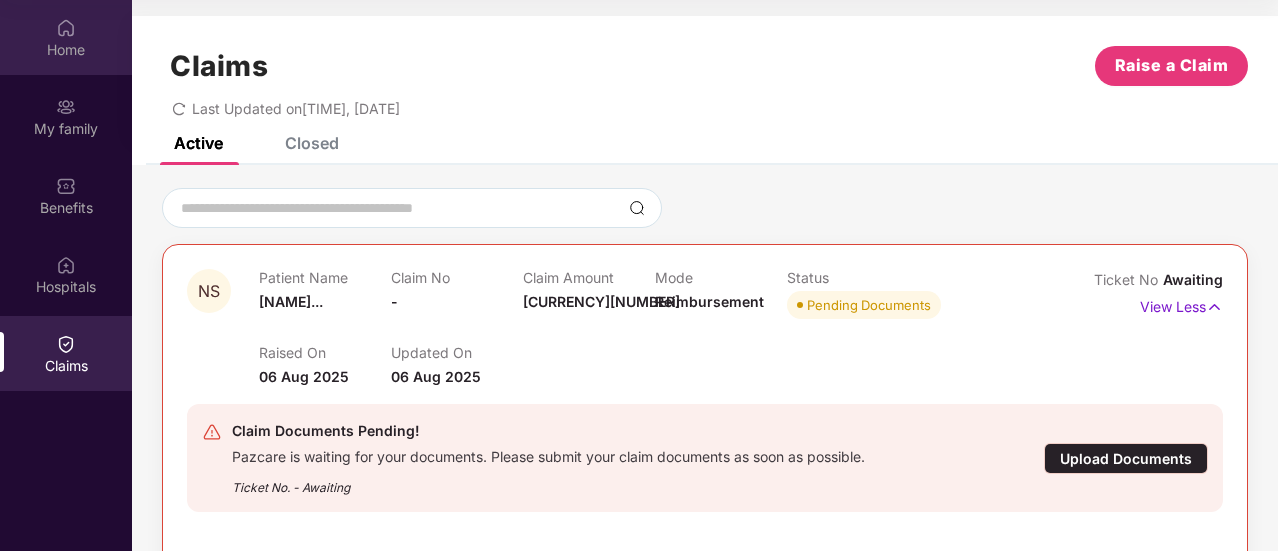 click on "Home" at bounding box center [66, 50] 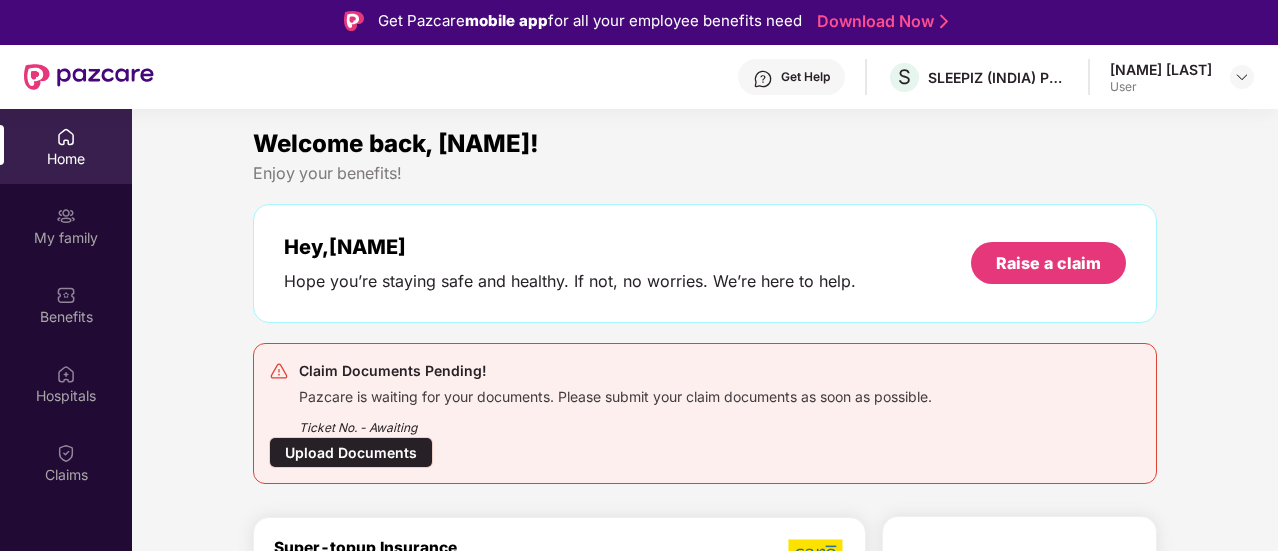 scroll, scrollTop: 2, scrollLeft: 0, axis: vertical 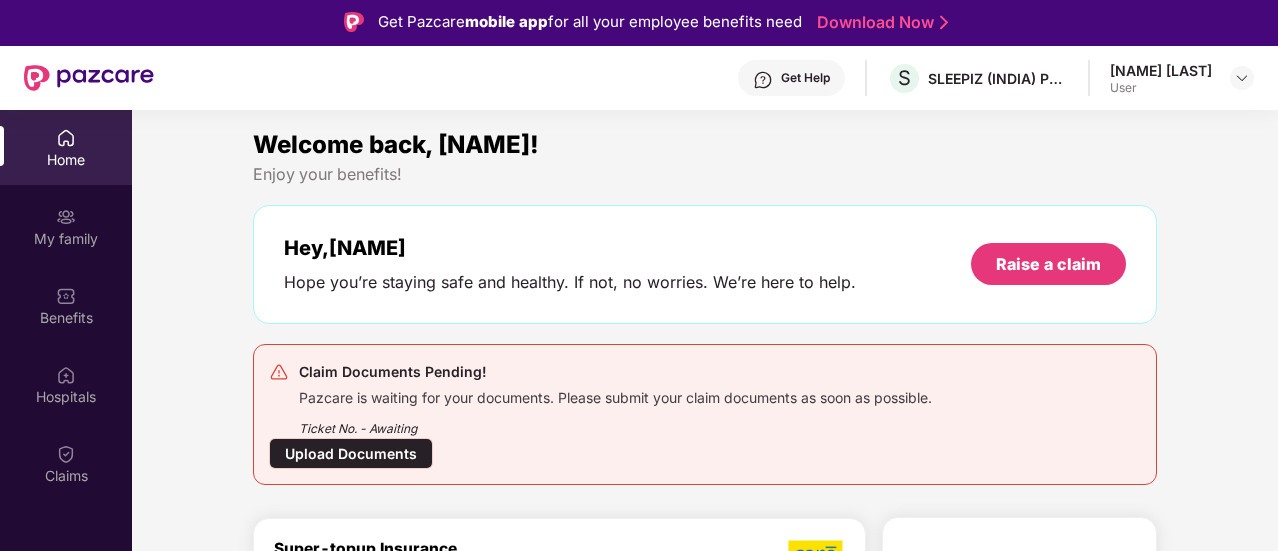 click on "Get Help" at bounding box center [805, 78] 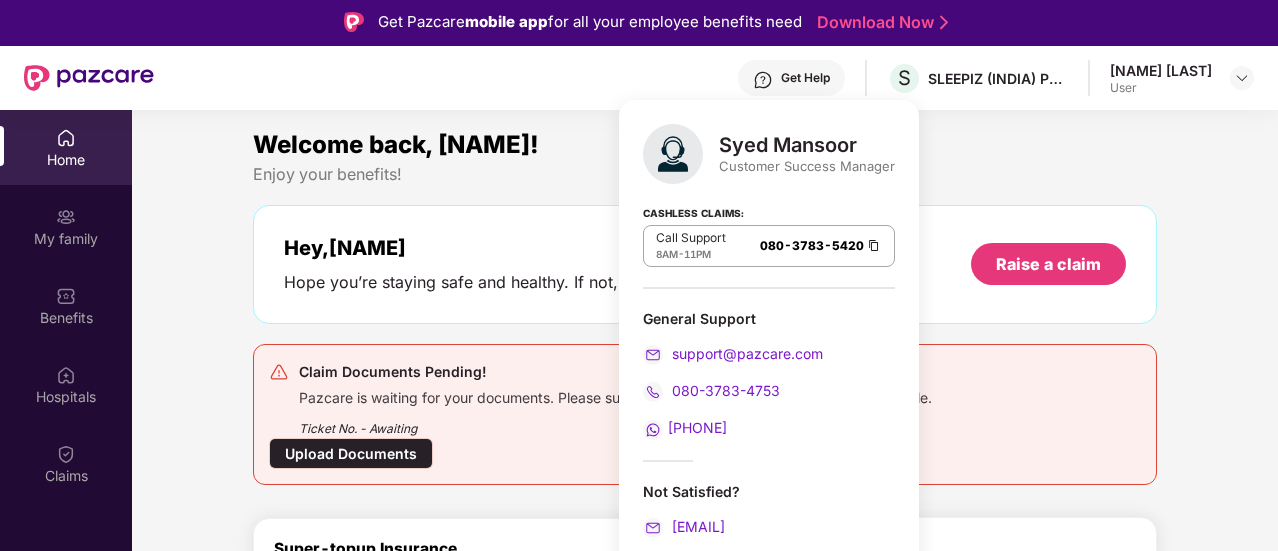 click on "Welcome back, [NAME]! Enjoy your benefits! Hey,  [NAME] Hope you’re staying safe and healthy. If not, no worries. We’re here to help. Raise a claim Claim Documents Pending! [BRAND] is waiting for your documents. Please submit your claim documents as soon as possible. Ticket No. - Awaiting Upload Documents Super-topup Insurance Increase your health insurance cover by [CURRENCY][NUMBER] with [BRAND]’s super top-up plan. Know more  Starting from as low as [CURRENCY][NUMBER] Buy Now Upto 45% off  on Fitpass pro annual membership plan Unlimited access to 8,100 gyms and fitness studios across India Free Noise smartwatch  worth [CURRENCY][NUMBER] to track your fitness progress Personalized diet plans from expert nutritionists             Frequently Asked Questions!        Buy Now Upto 30% off  on Cult Elite annual membership across India Unlimited access to all group classes at cult centers & ELITE/PRO GYMS in your city. 10% discount on Cult Store.  Registered mobile number should not have active memberships. Buy Now Contact experts 24 X 7" at bounding box center [705, 2613] 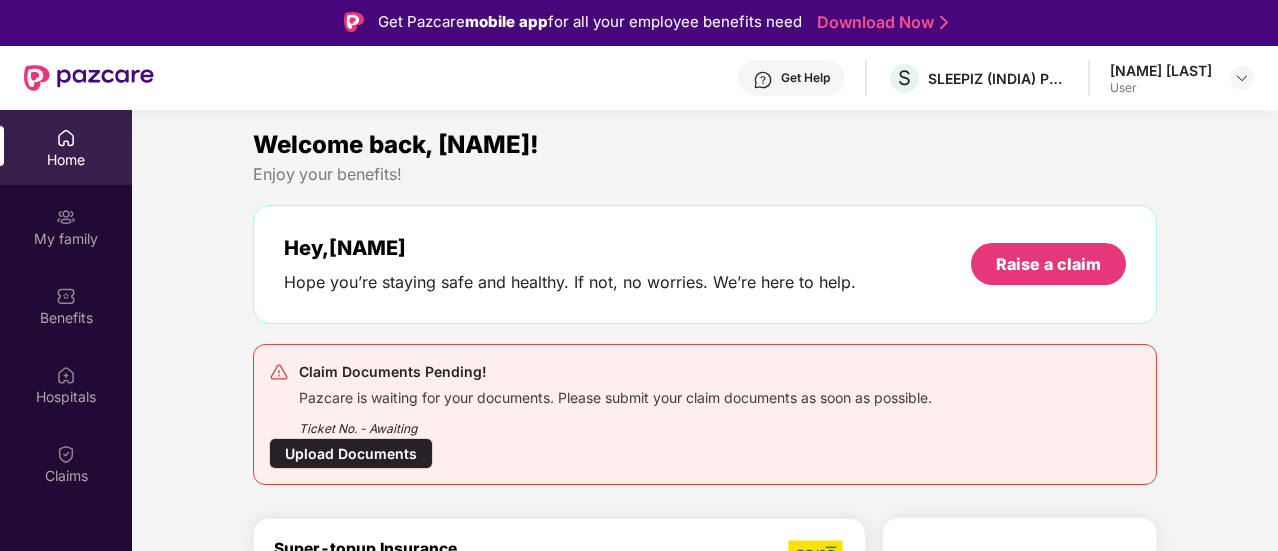click on "Welcome back, [NAME]! Enjoy your benefits! Hey,  [NAME] Hope you’re staying safe and healthy. If not, no worries. We’re here to help. Raise a claim Claim Documents Pending! [BRAND] is waiting for your documents. Please submit your claim documents as soon as possible. Ticket No. - Awaiting Upload Documents Super-topup Insurance Increase your health insurance cover by [CURRENCY][NUMBER] with [BRAND]’s super top-up plan. Know more  Starting from as low as [CURRENCY][NUMBER] Buy Now Upto 45% off  on Fitpass pro annual membership plan Unlimited access to 8,100 gyms and fitness studios across India Free Noise smartwatch  worth [CURRENCY][NUMBER] to track your fitness progress Personalized diet plans from expert nutritionists             Frequently Asked Questions!        Buy Now Upto 30% off  on Cult Elite annual membership across India Unlimited access to all group classes at cult centers & ELITE/PRO GYMS in your city. 10% discount on Cult Store.  Registered mobile number should not have active memberships. Buy Now Contact experts 24 X 7" at bounding box center [705, 2613] 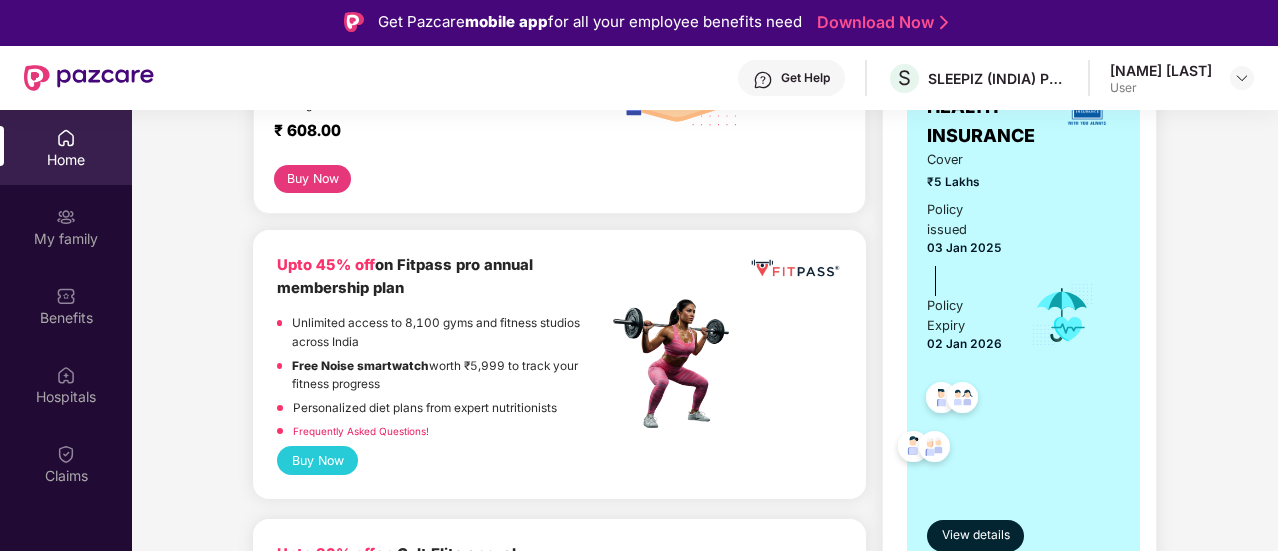 scroll, scrollTop: 660, scrollLeft: 0, axis: vertical 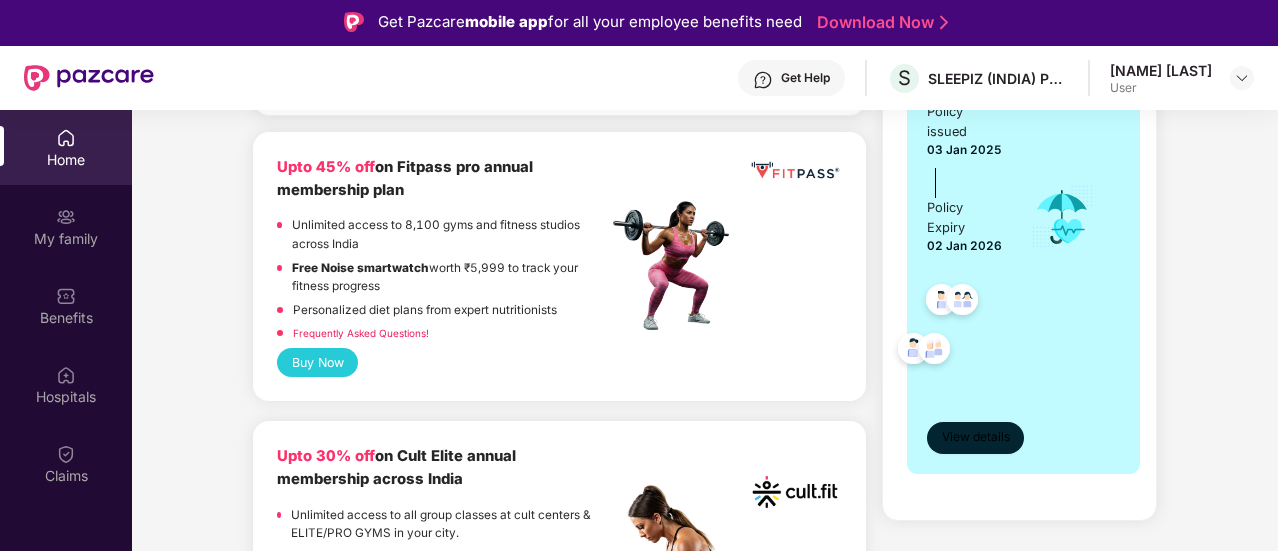 click on "View details" at bounding box center (976, 437) 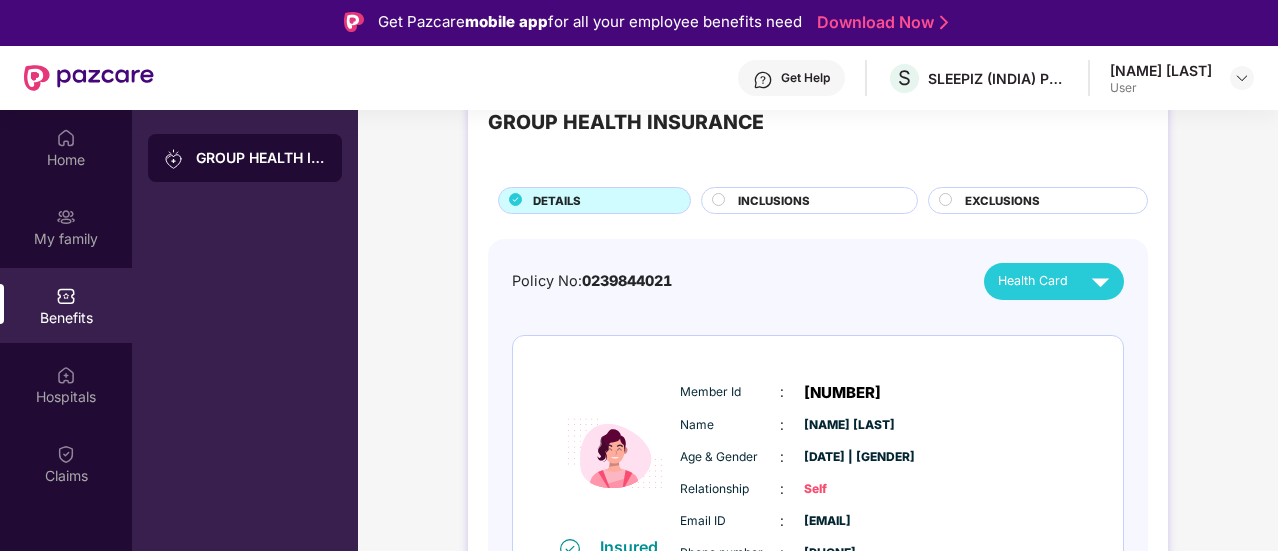 scroll, scrollTop: 66, scrollLeft: 0, axis: vertical 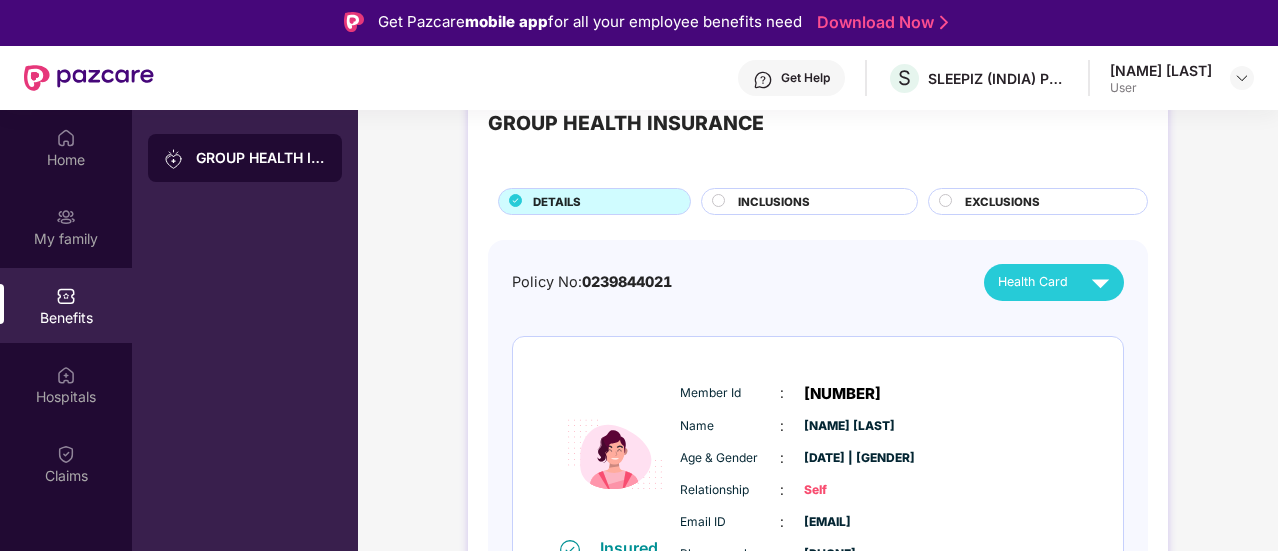 click on "INCLUSIONS" at bounding box center (774, 202) 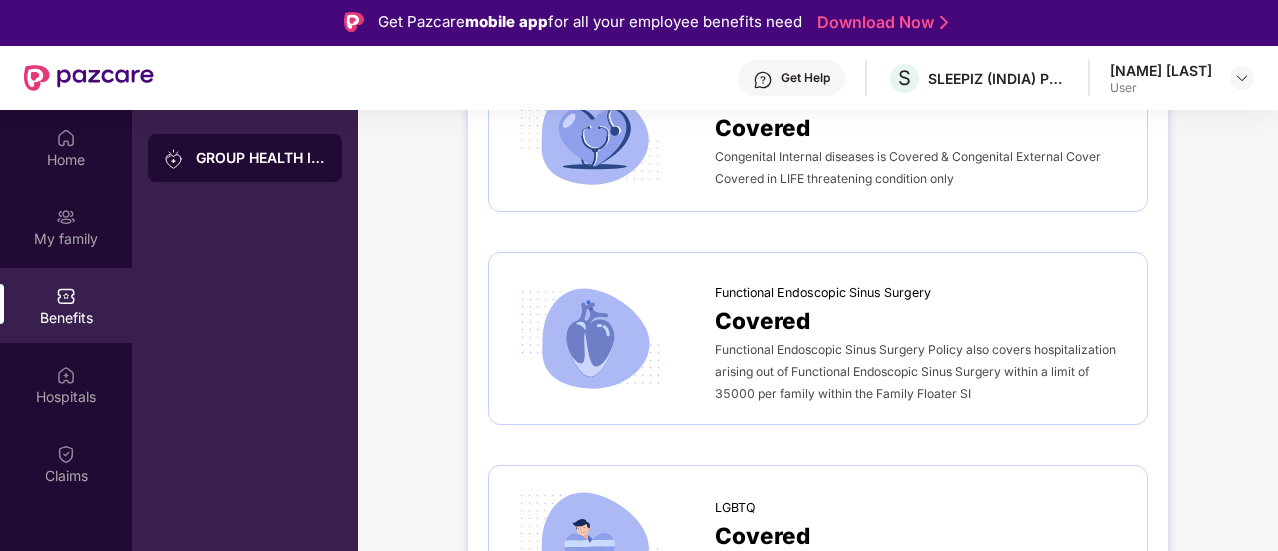 scroll, scrollTop: 4155, scrollLeft: 0, axis: vertical 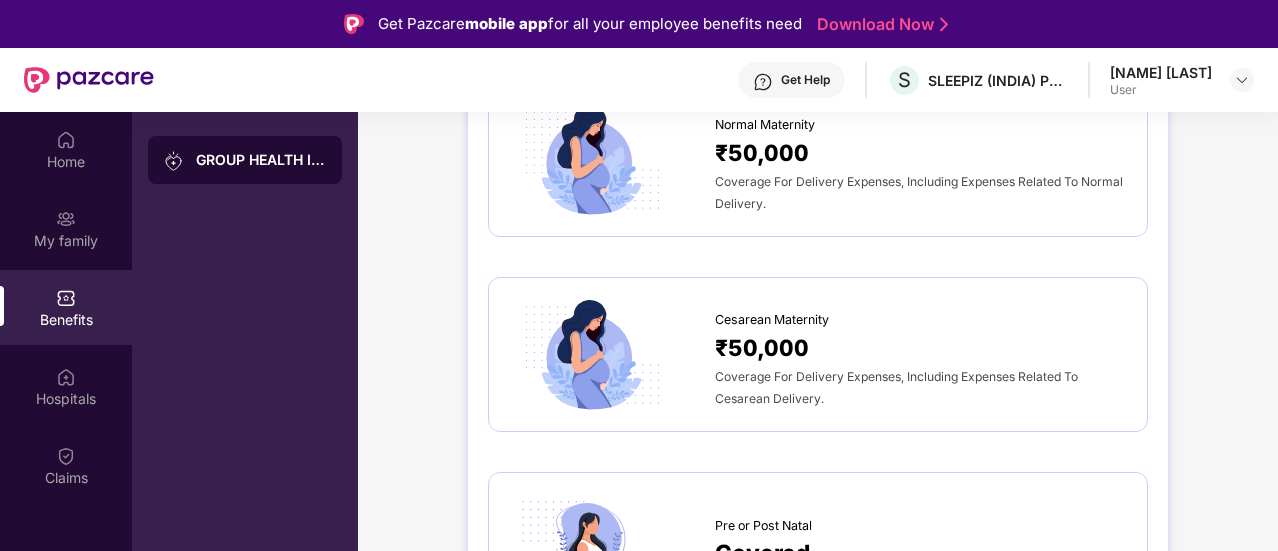 click on "₹50,000" at bounding box center (762, 347) 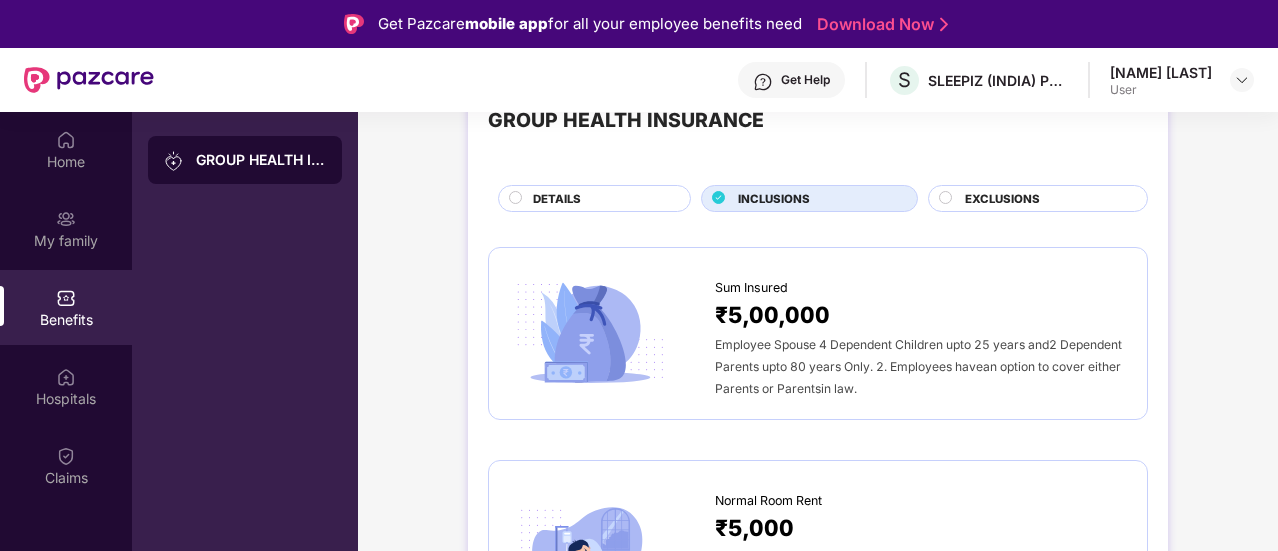 scroll, scrollTop: 0, scrollLeft: 0, axis: both 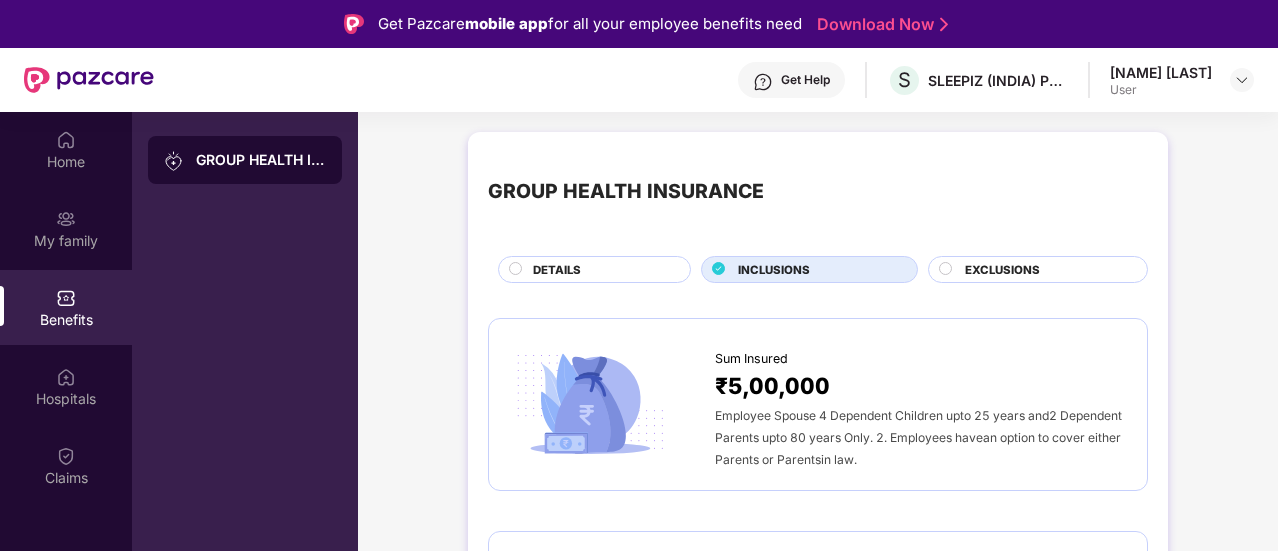 click on "EXCLUSIONS" at bounding box center (1002, 270) 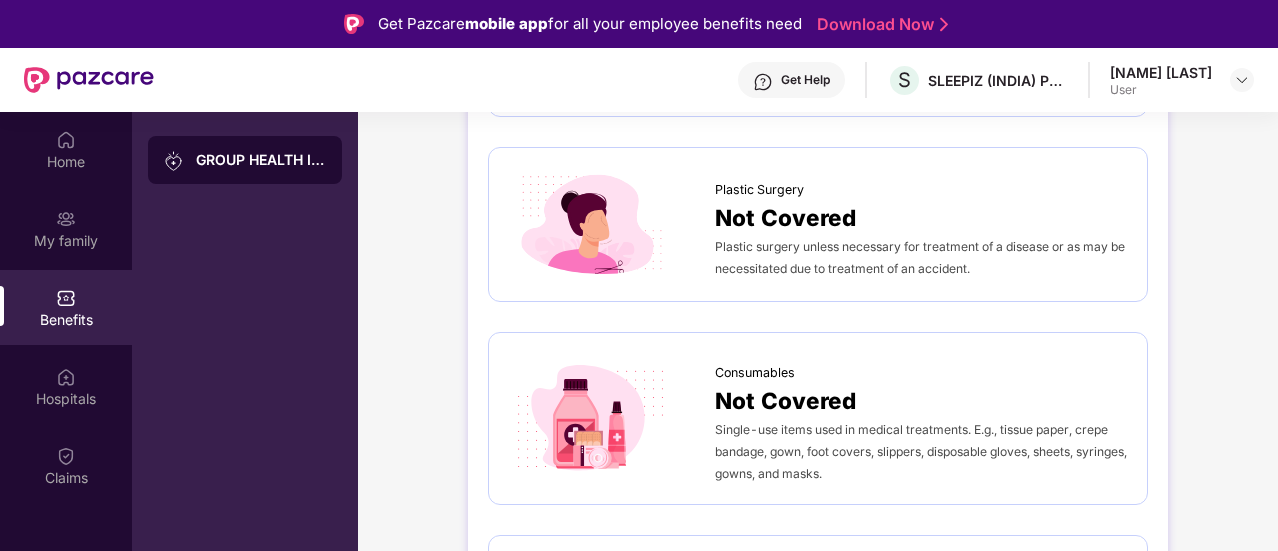 scroll, scrollTop: 1194, scrollLeft: 0, axis: vertical 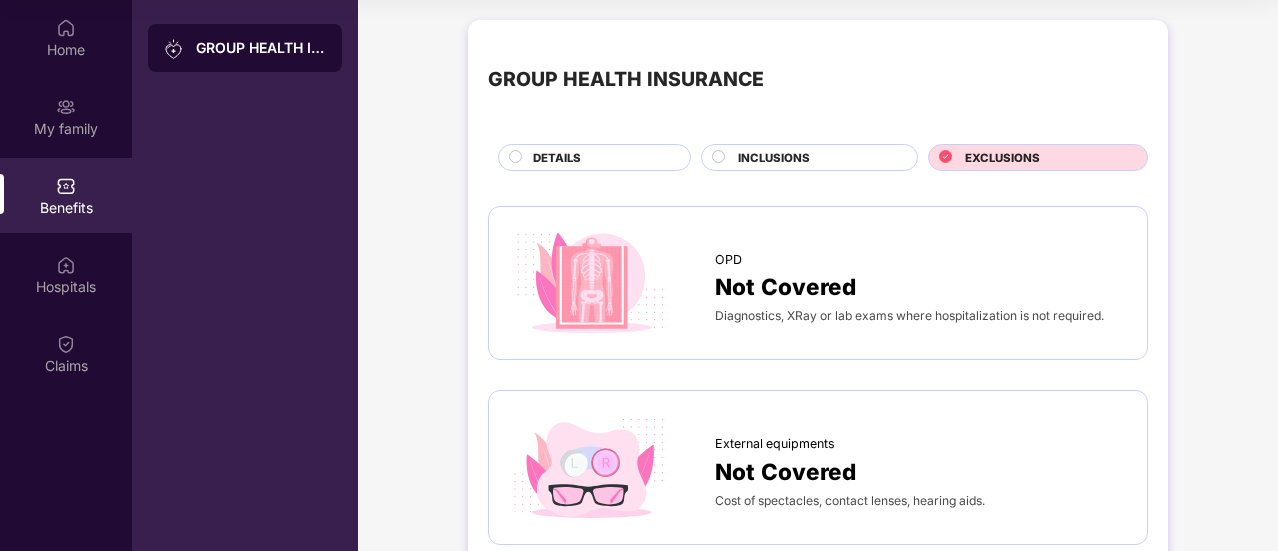 click on "DETAILS" at bounding box center (557, 158) 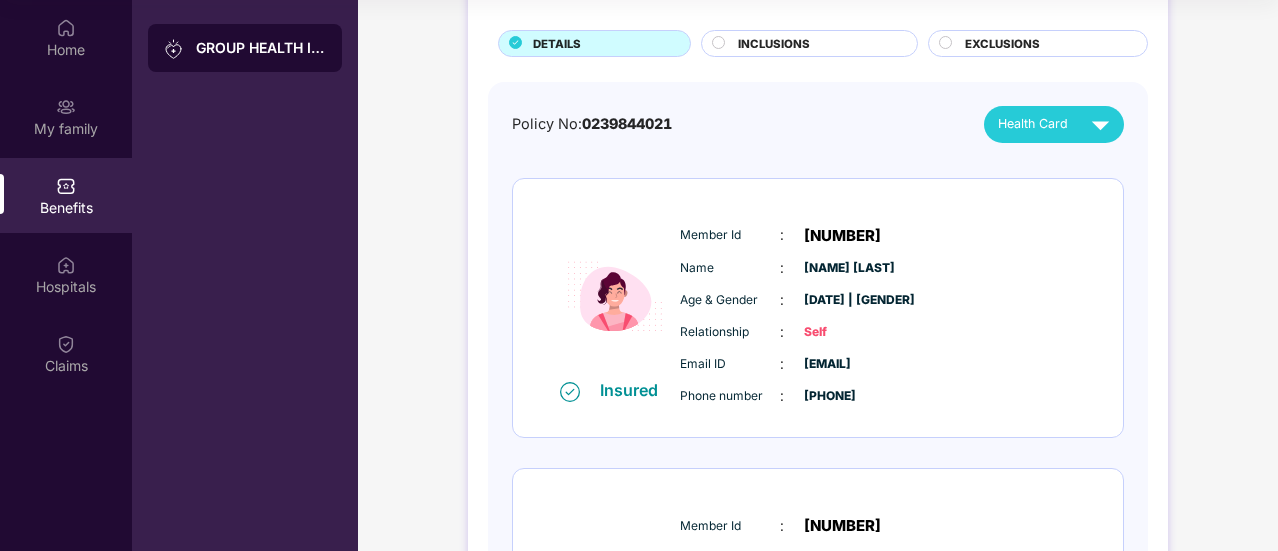 scroll, scrollTop: 0, scrollLeft: 0, axis: both 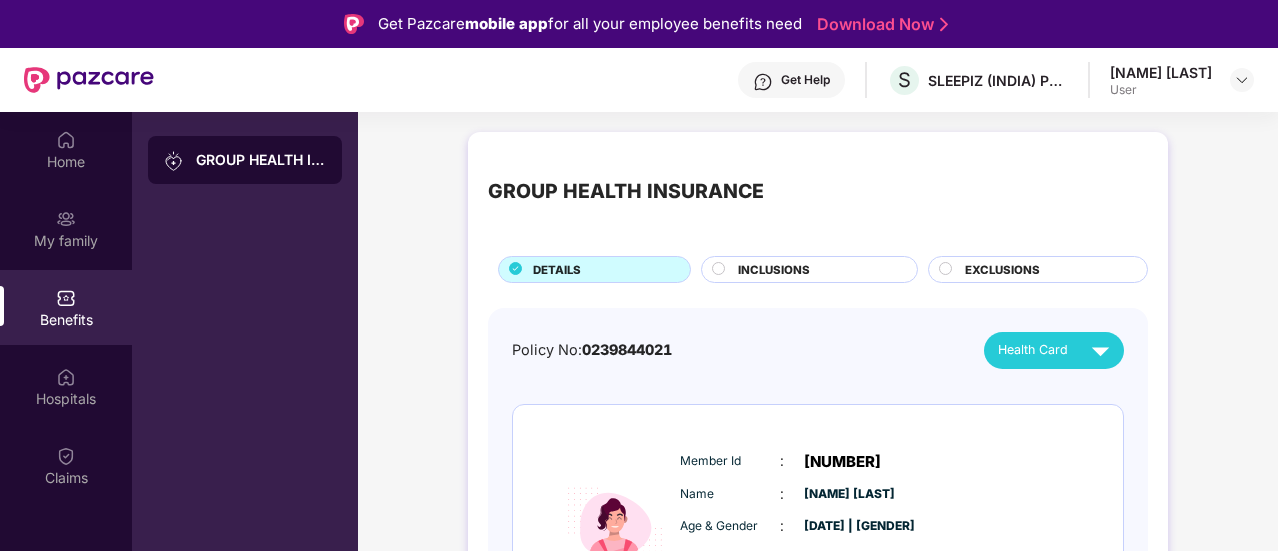 click on "GROUP HEALTH INSURANCE" at bounding box center [245, 160] 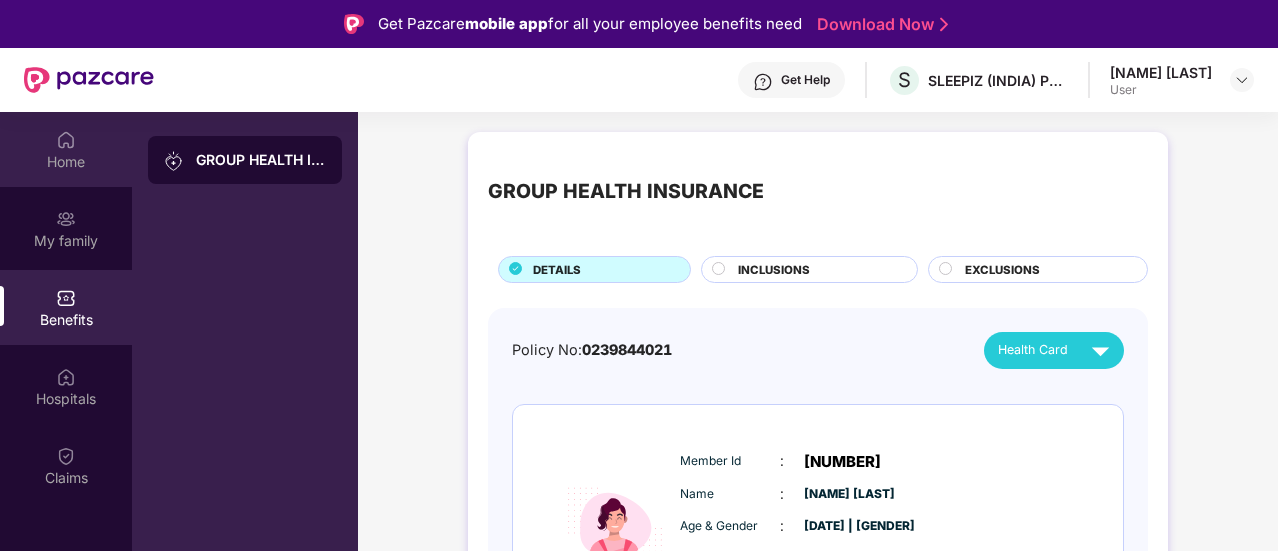 click on "Home" at bounding box center [66, 149] 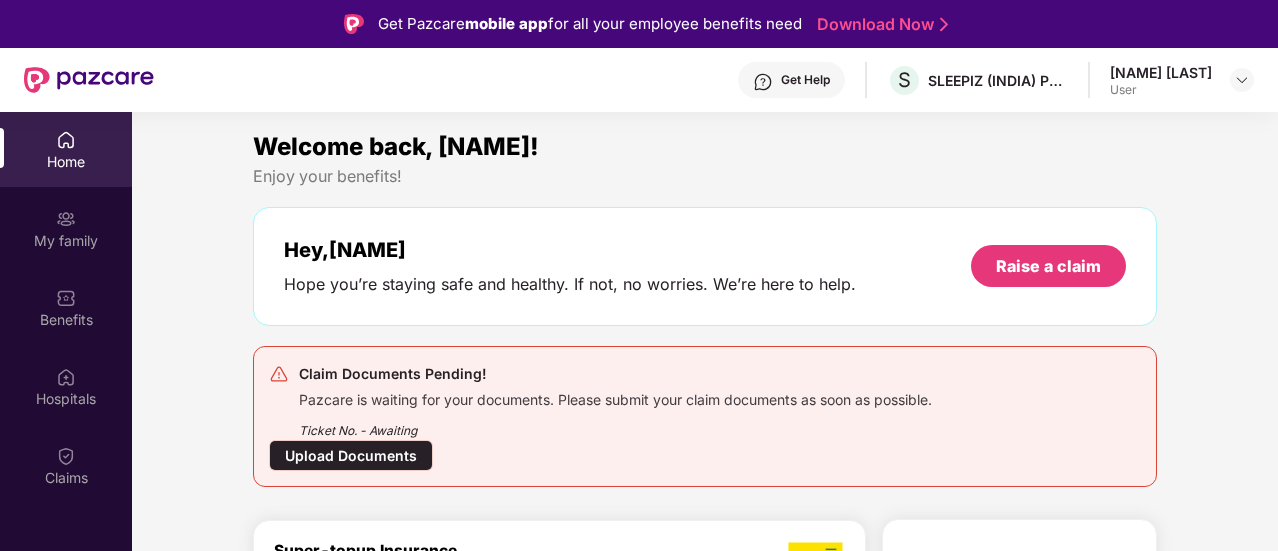 click on "Hope you’re staying safe and healthy. If not, no worries. We’re here to help." at bounding box center (570, 284) 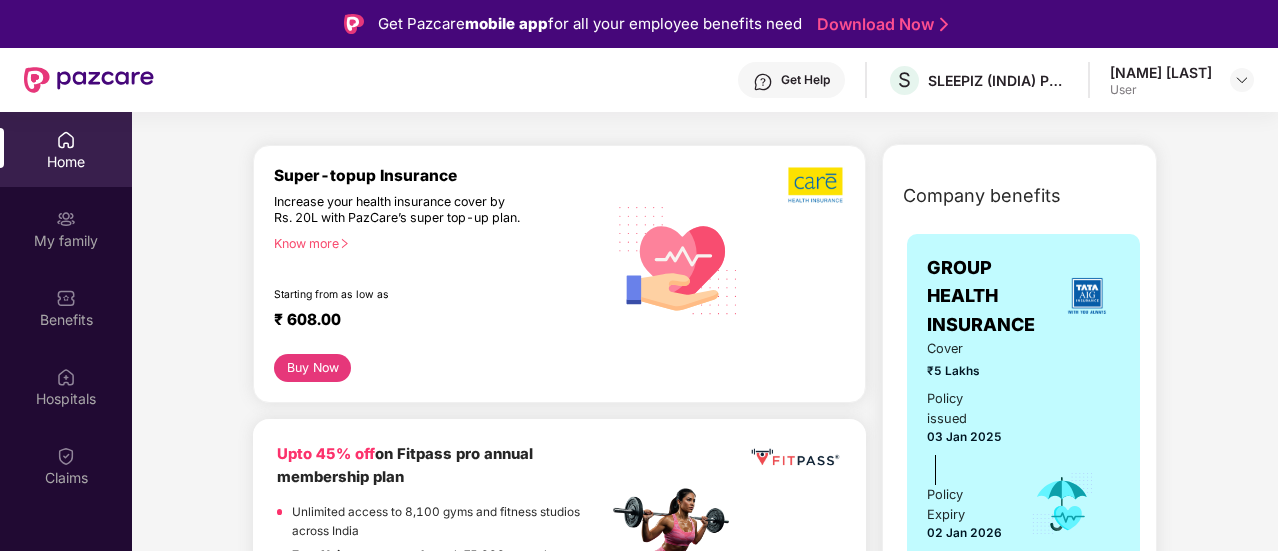 scroll, scrollTop: 0, scrollLeft: 0, axis: both 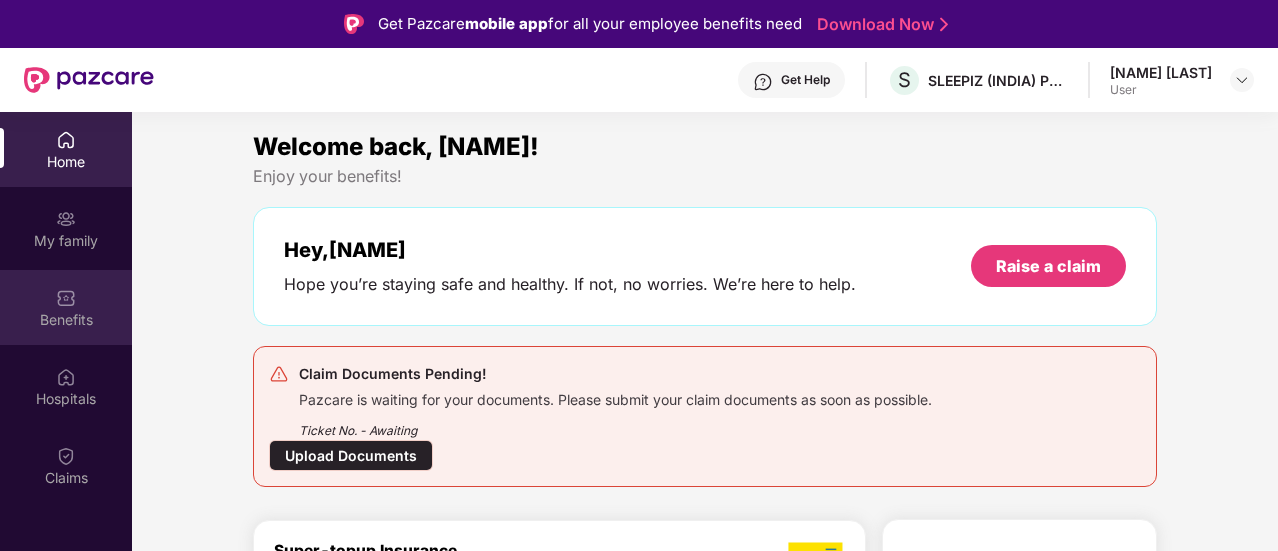 click at bounding box center [66, 298] 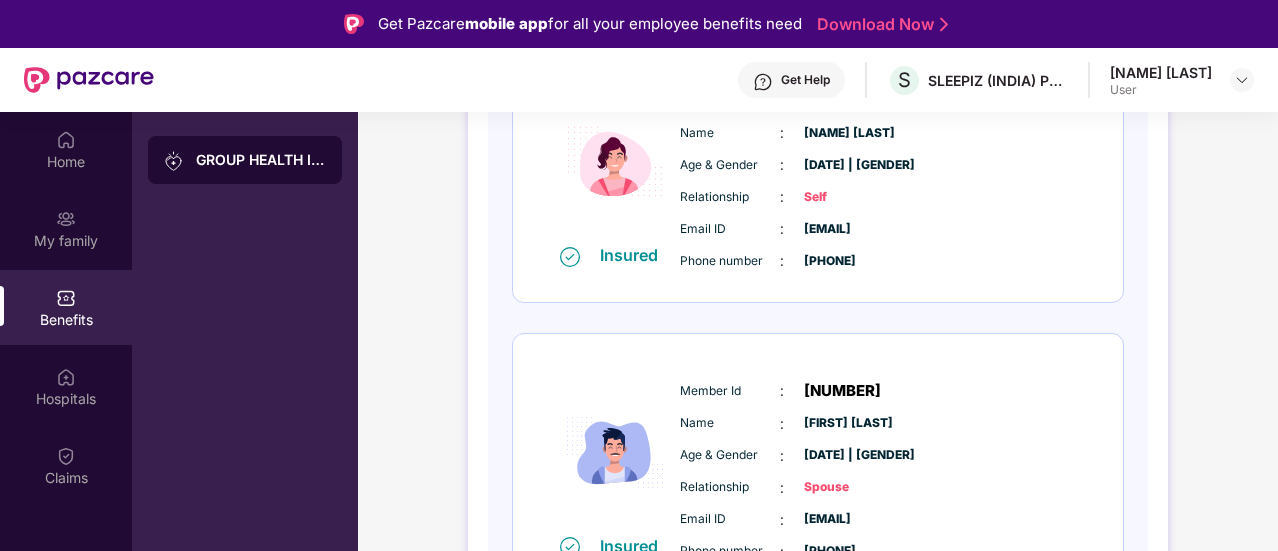 scroll, scrollTop: 0, scrollLeft: 0, axis: both 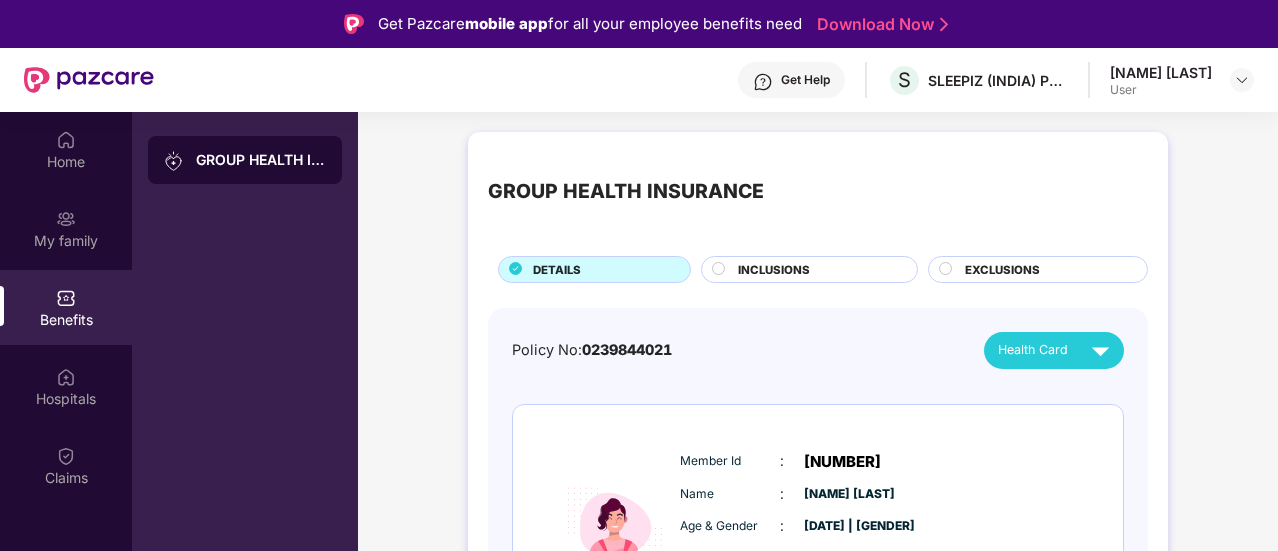 click on "INCLUSIONS" at bounding box center (809, 269) 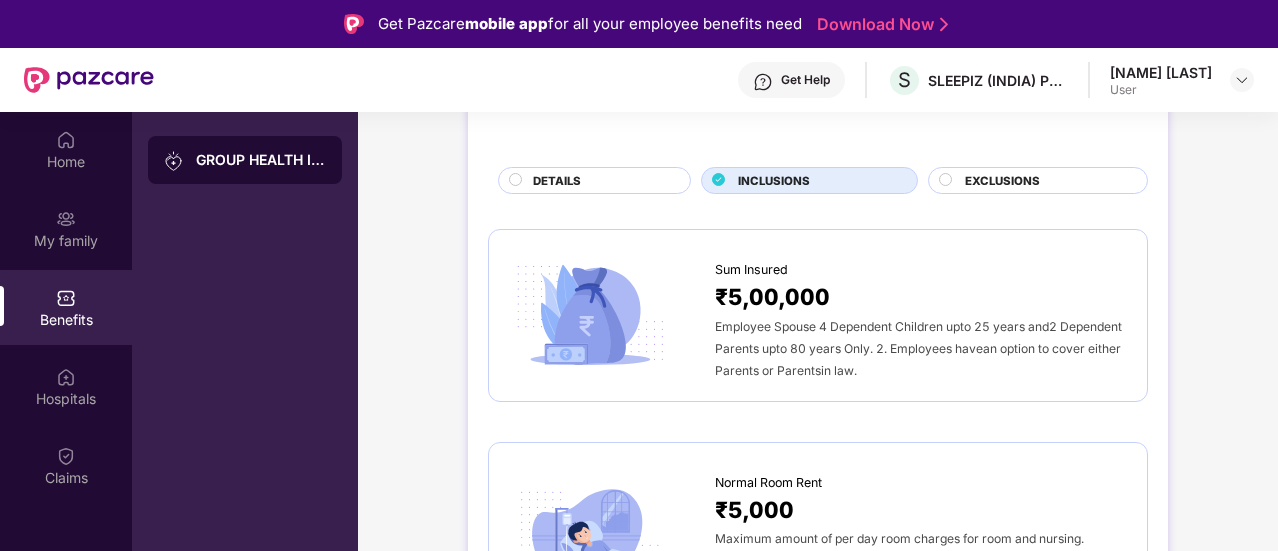 scroll, scrollTop: 0, scrollLeft: 0, axis: both 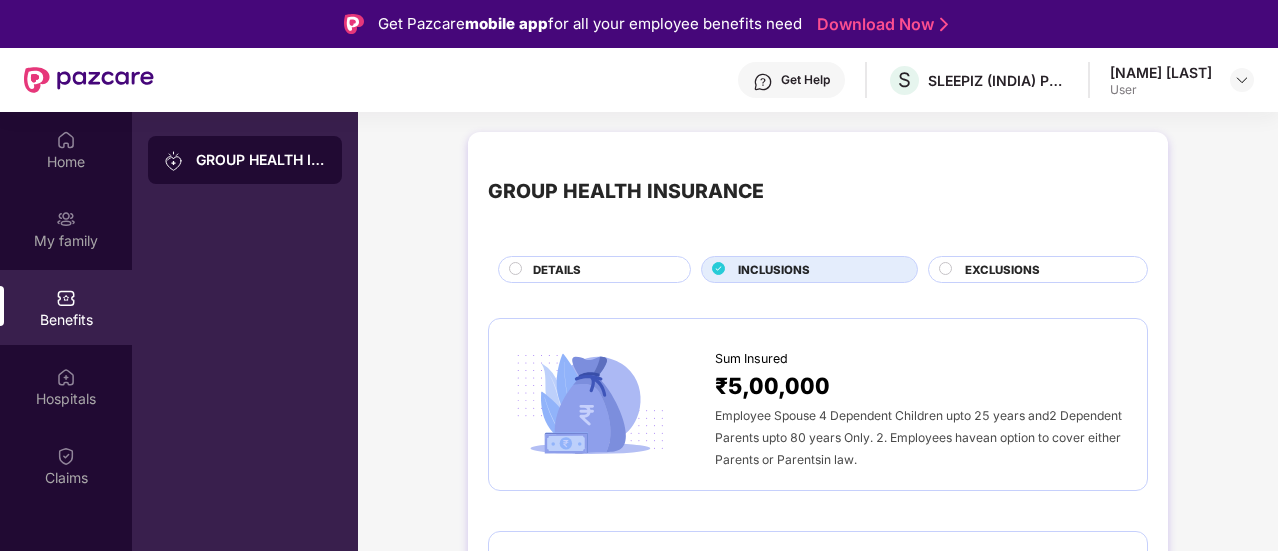 click on "EXCLUSIONS" at bounding box center [1002, 270] 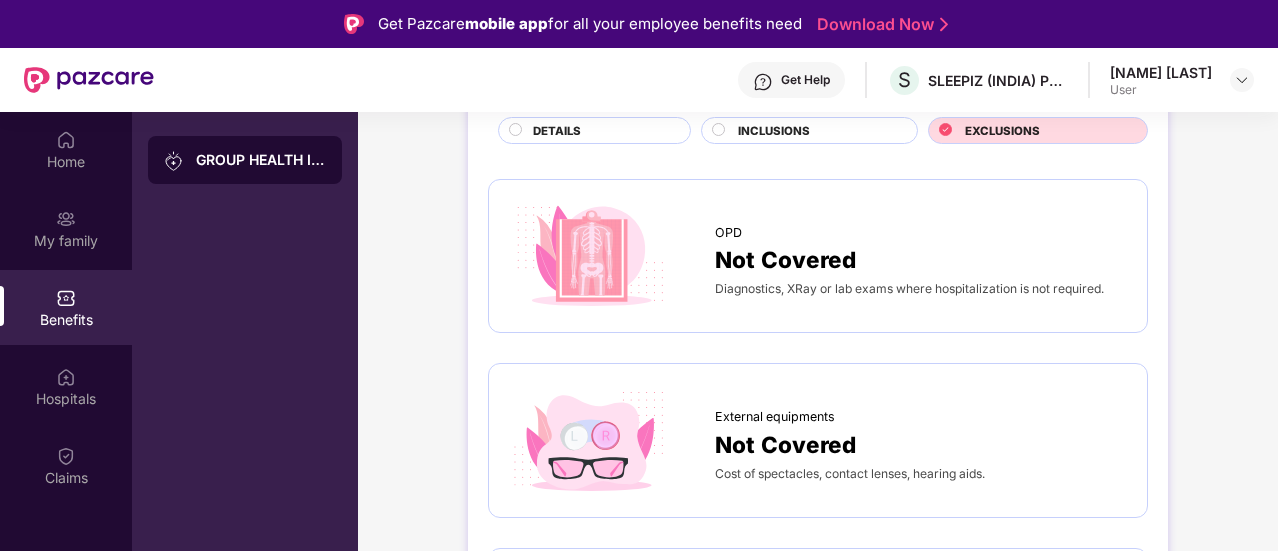 scroll, scrollTop: 0, scrollLeft: 0, axis: both 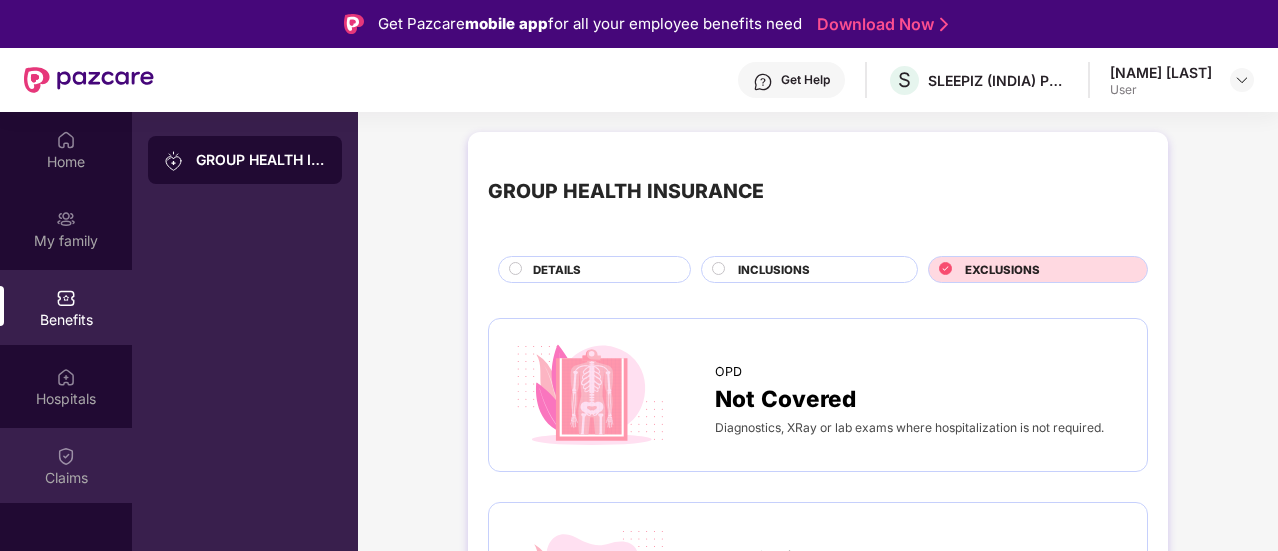 click on "Claims" at bounding box center [66, 478] 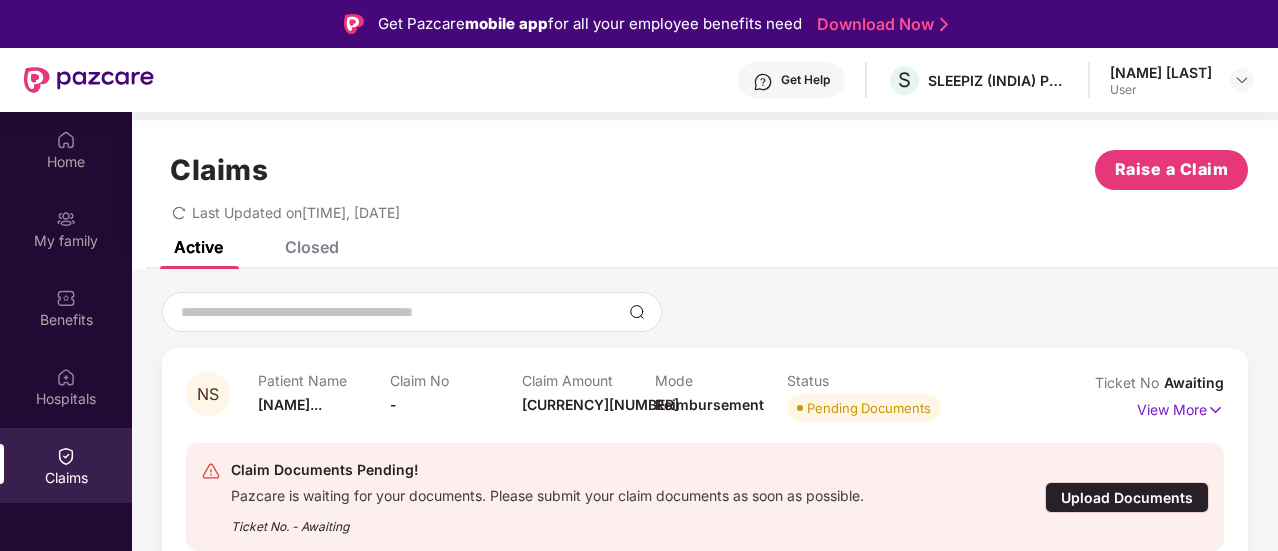 scroll, scrollTop: 0, scrollLeft: 0, axis: both 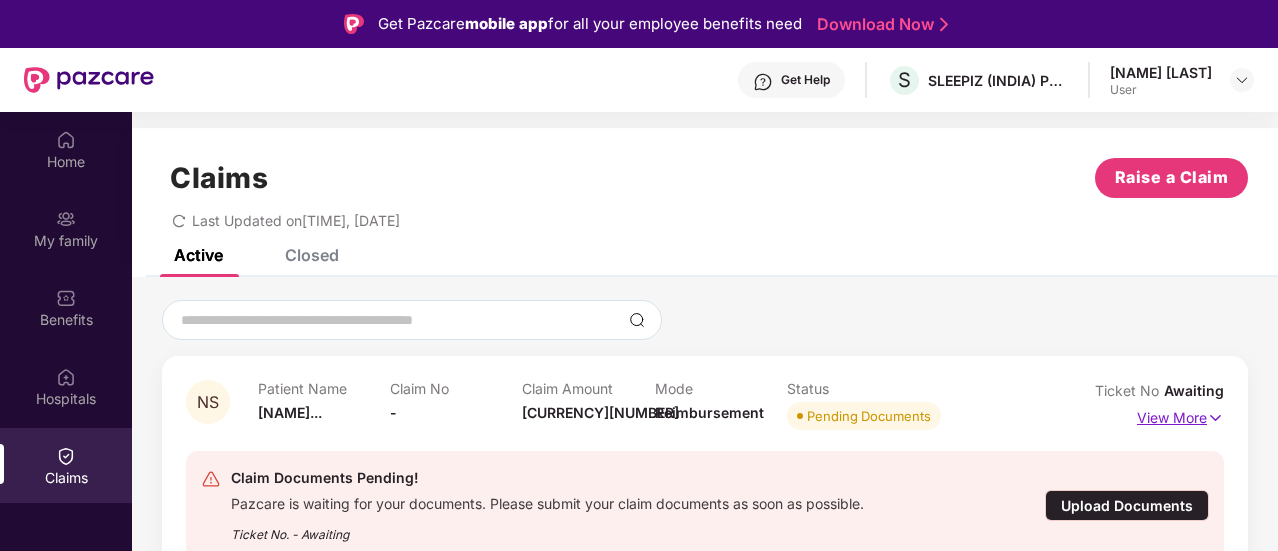 click on "View More" at bounding box center (1180, 415) 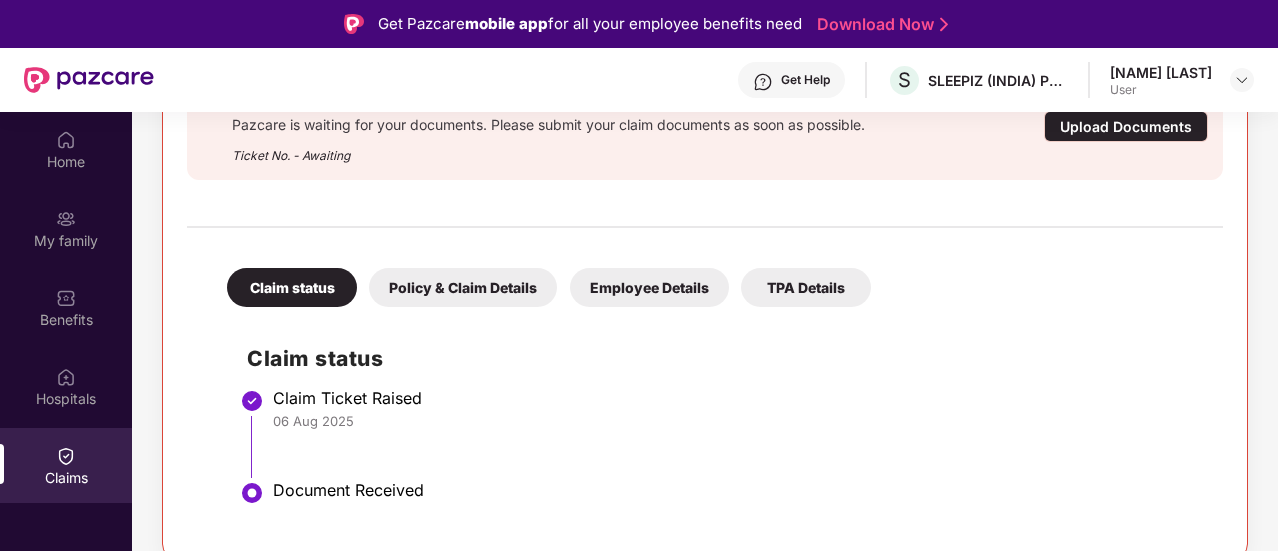 scroll, scrollTop: 484, scrollLeft: 0, axis: vertical 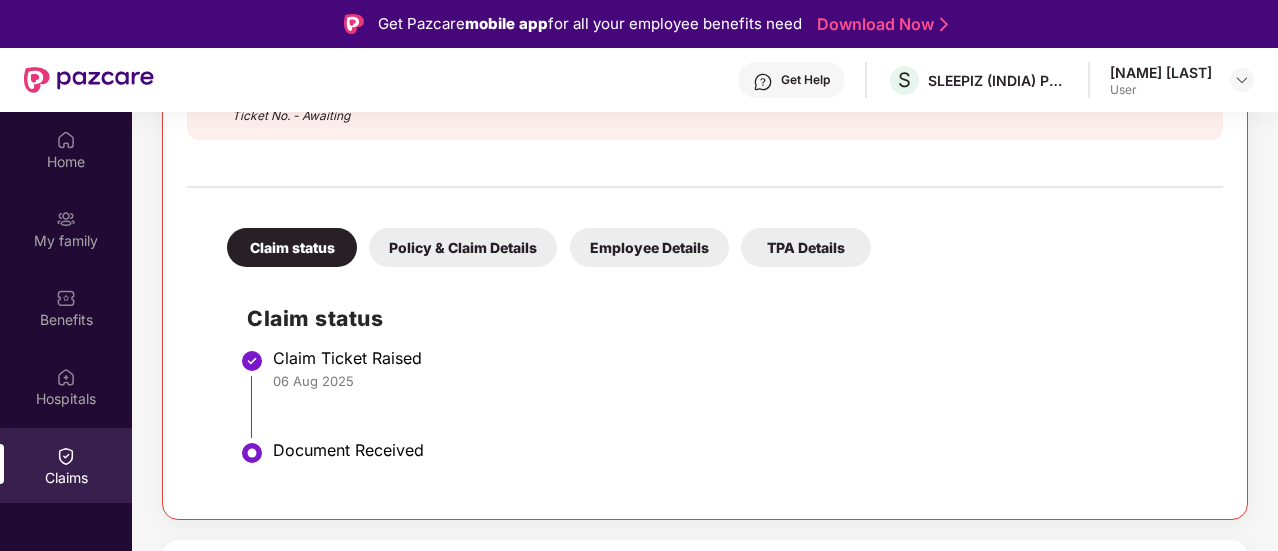click on "Policy & Claim Details" at bounding box center (463, 247) 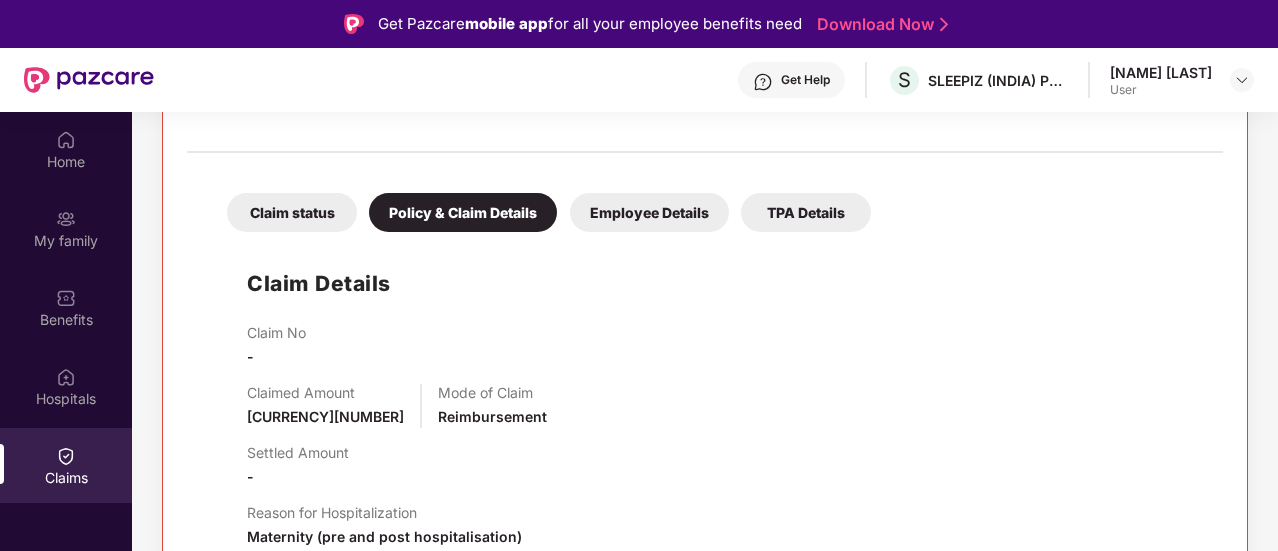 scroll, scrollTop: 513, scrollLeft: 0, axis: vertical 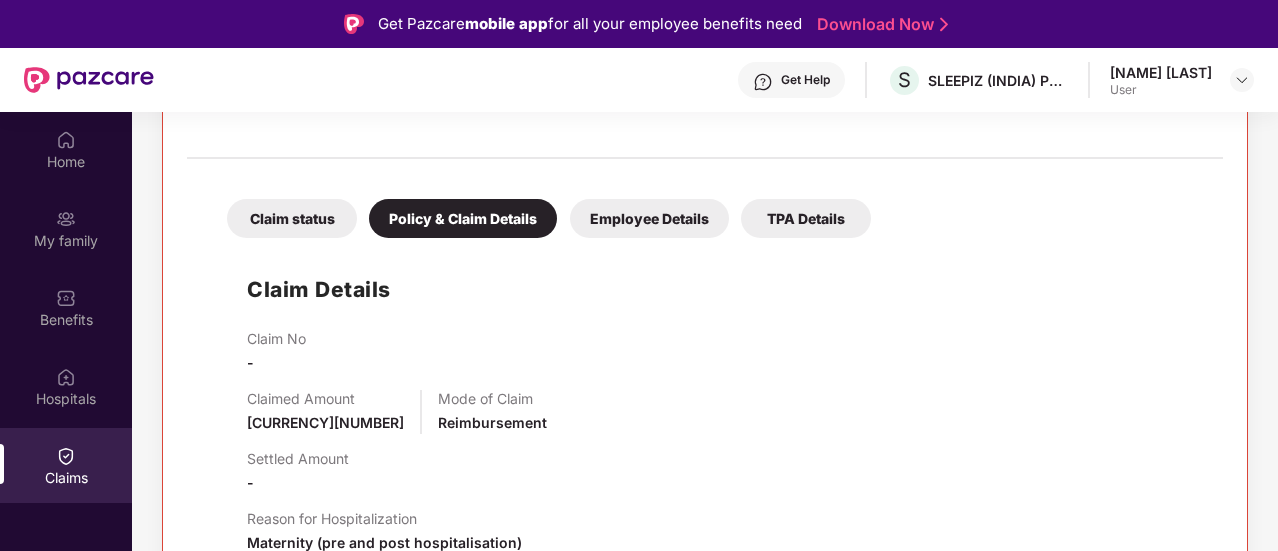 click on "Employee Details" at bounding box center (649, 218) 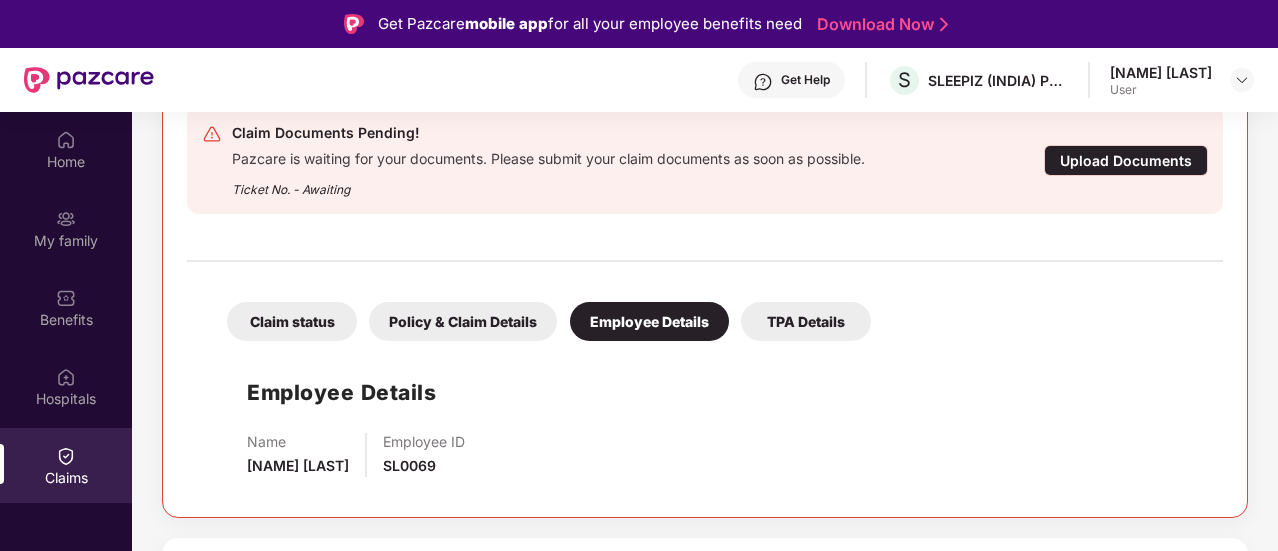 scroll, scrollTop: 408, scrollLeft: 0, axis: vertical 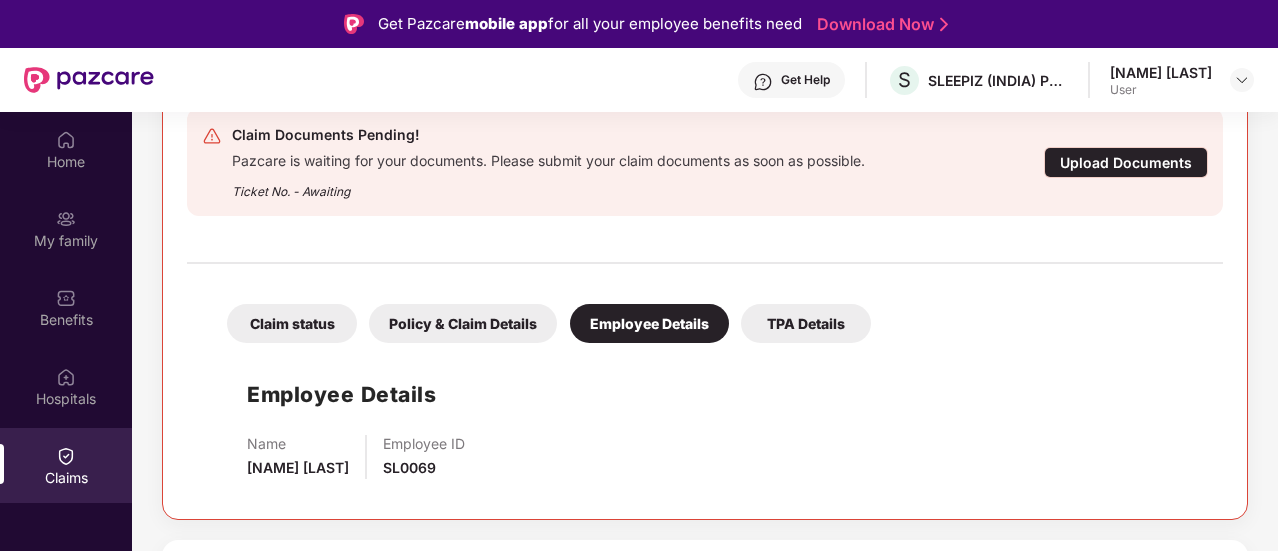 click on "TPA Details" at bounding box center (806, 323) 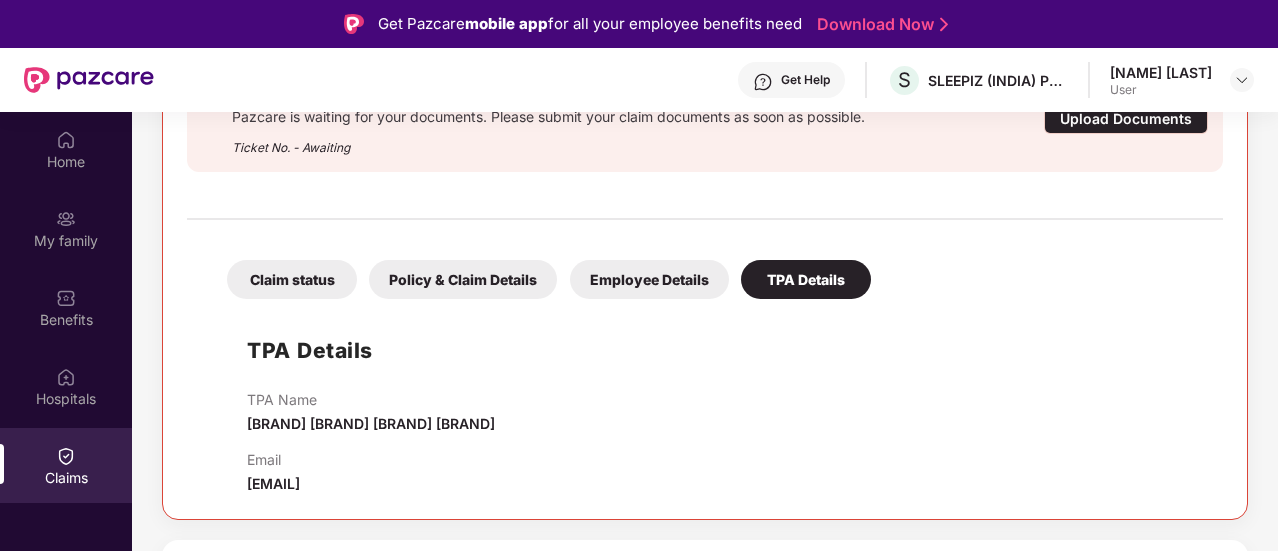 scroll, scrollTop: 0, scrollLeft: 0, axis: both 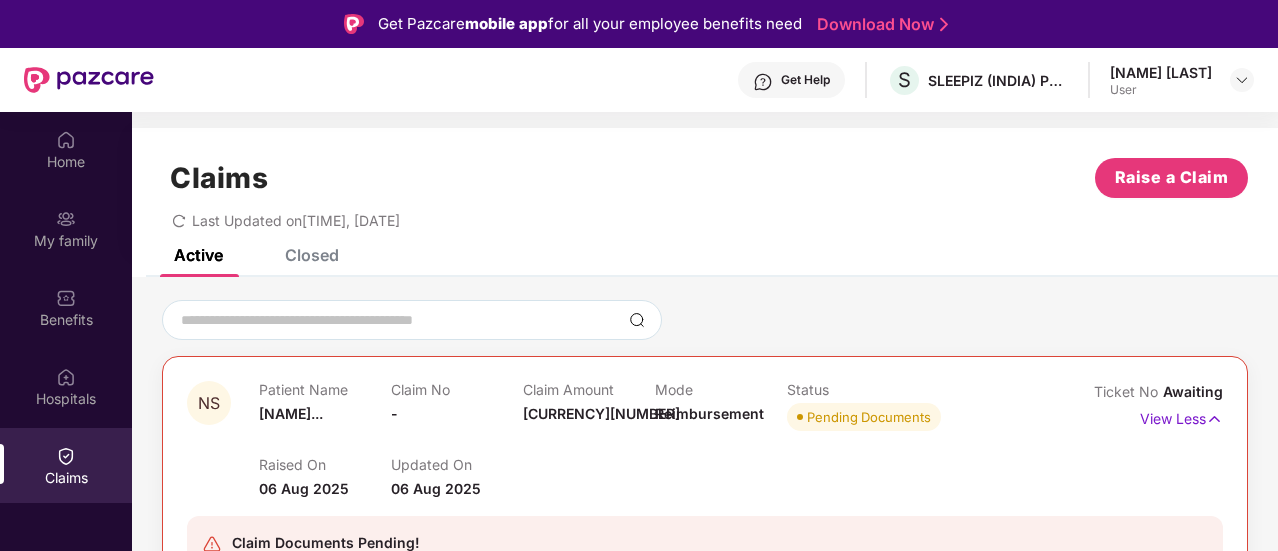 click on "User" at bounding box center [1161, 90] 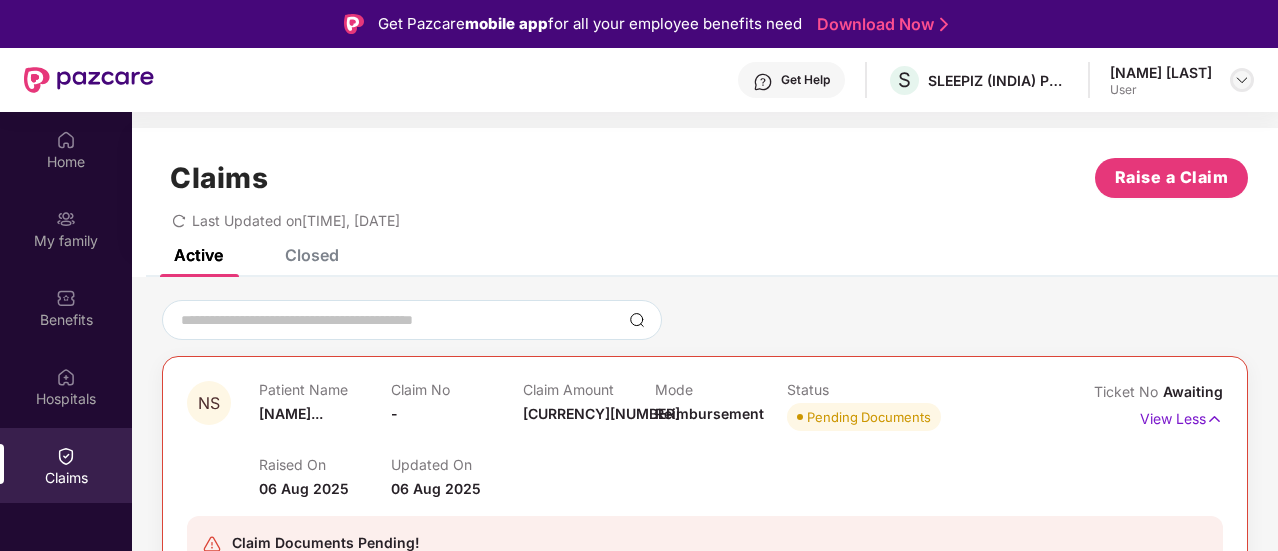 click at bounding box center (1242, 80) 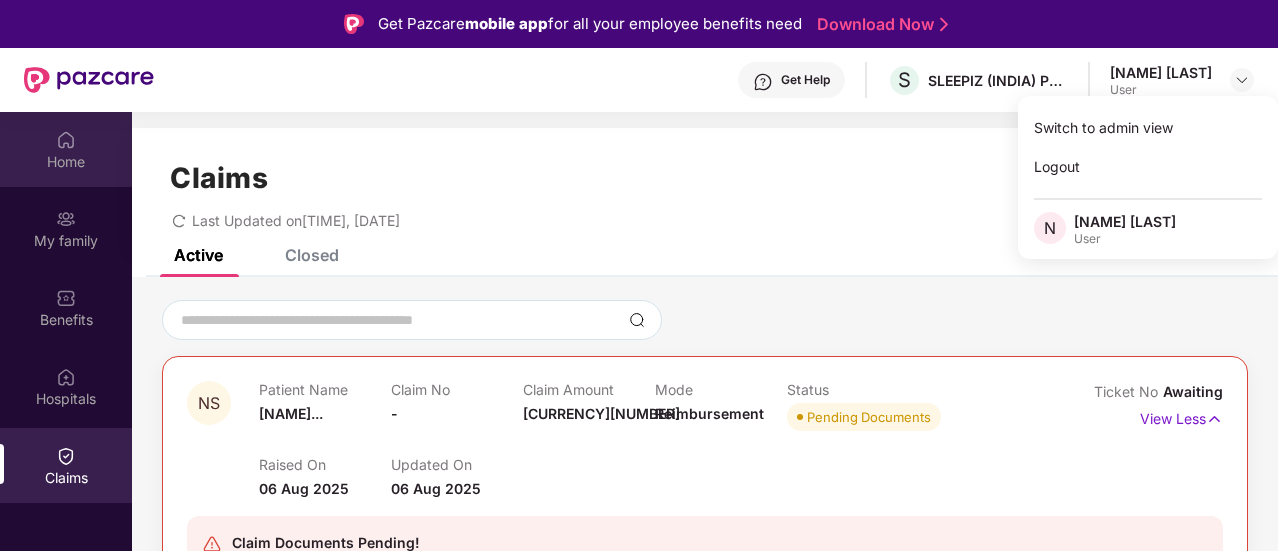 click on "Home" at bounding box center (66, 149) 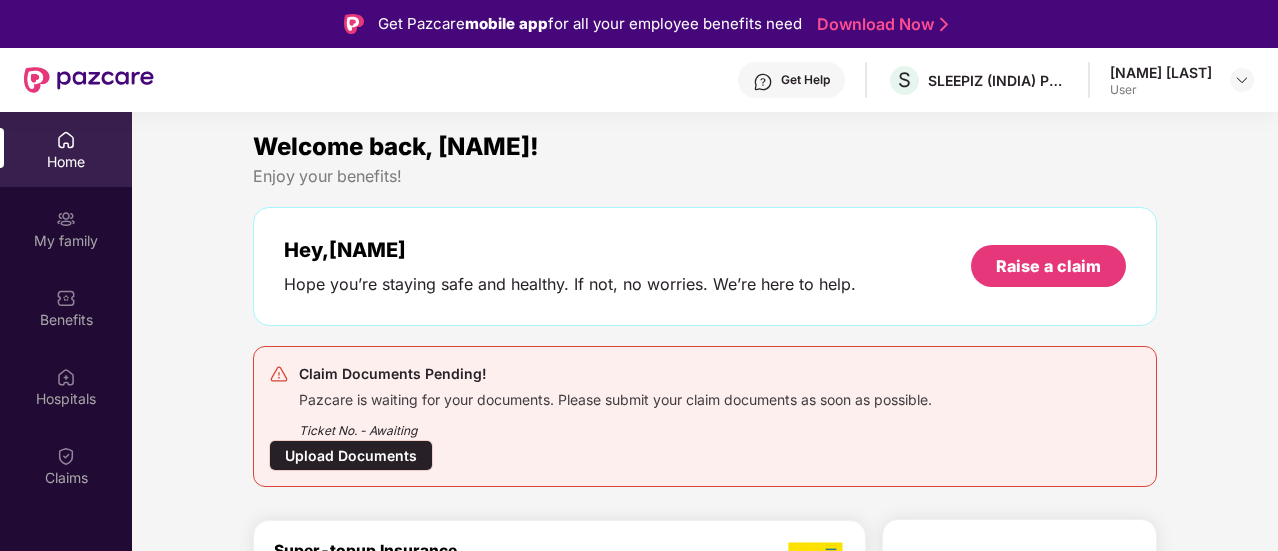 scroll, scrollTop: 112, scrollLeft: 0, axis: vertical 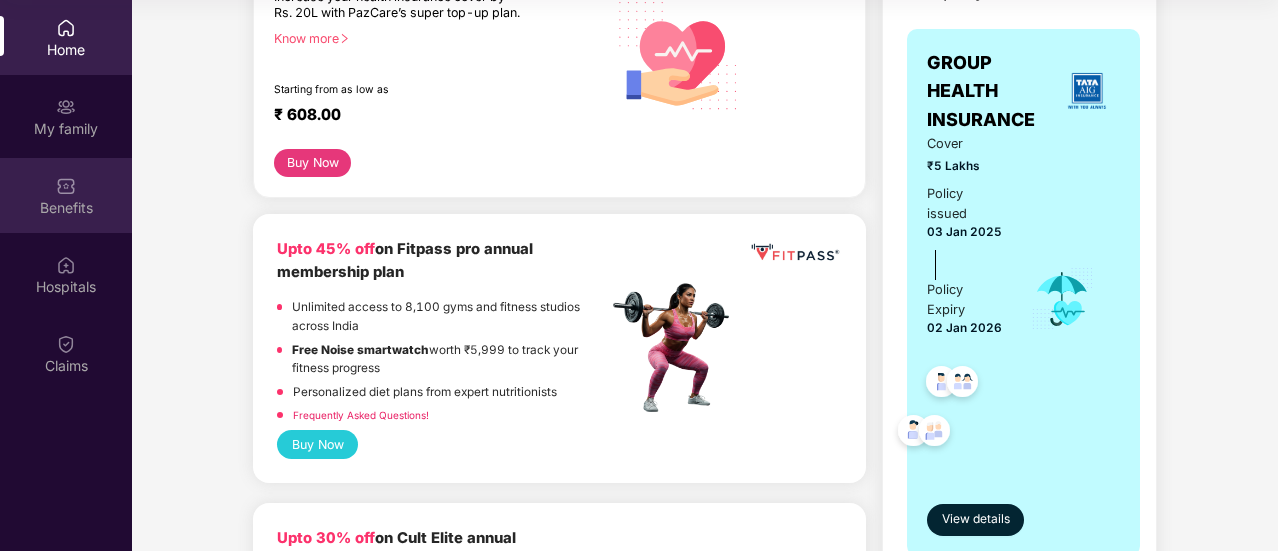 click on "Benefits" at bounding box center (66, 195) 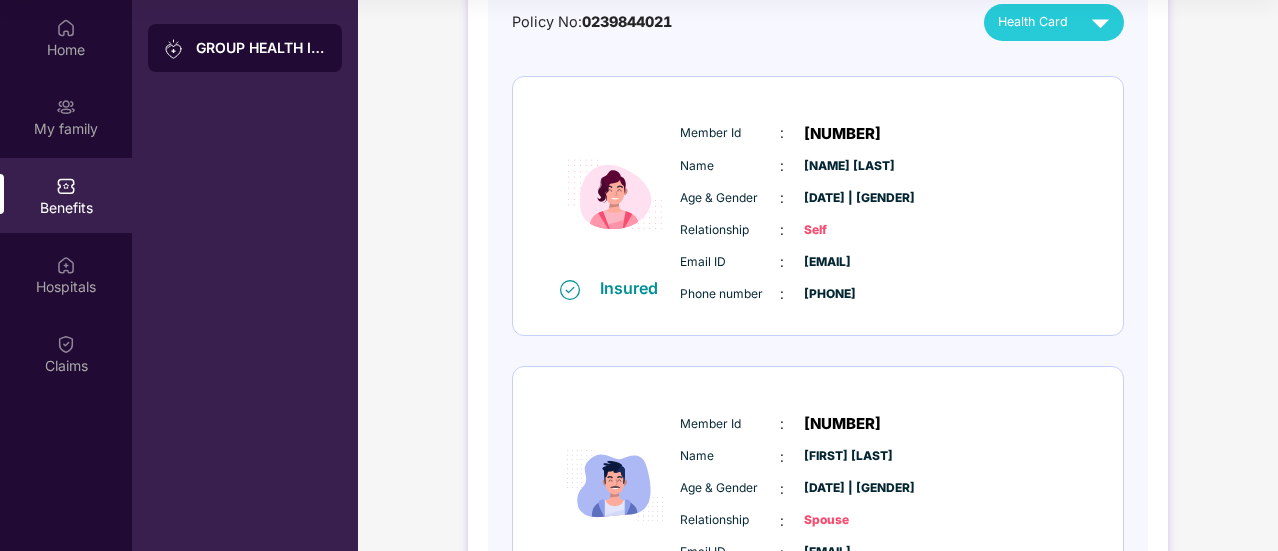 scroll, scrollTop: 0, scrollLeft: 0, axis: both 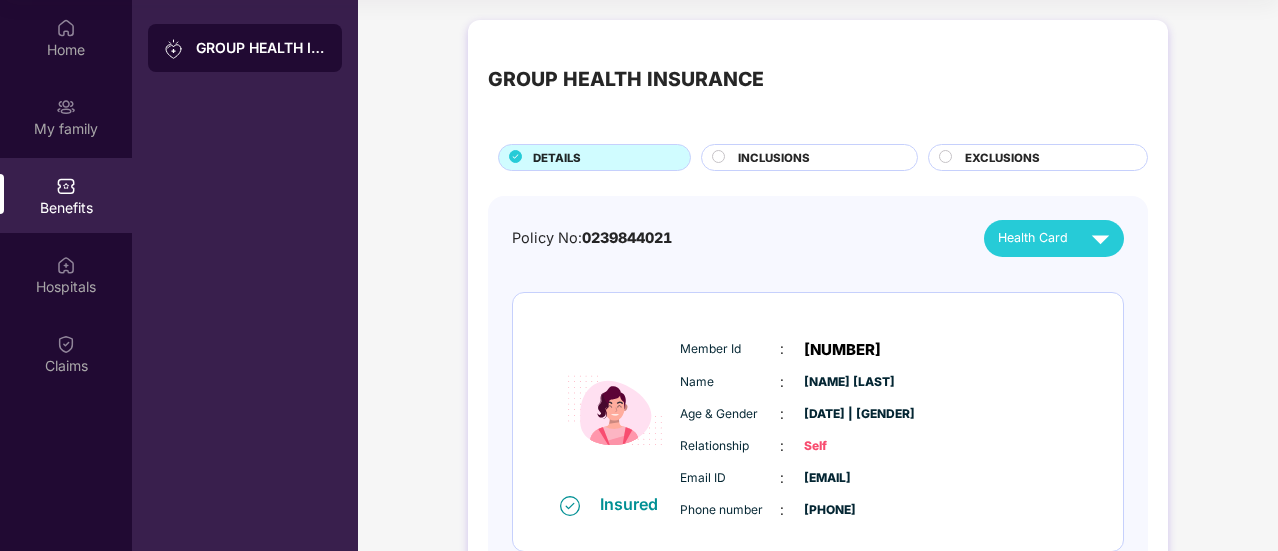 click on "INCLUSIONS" at bounding box center [774, 158] 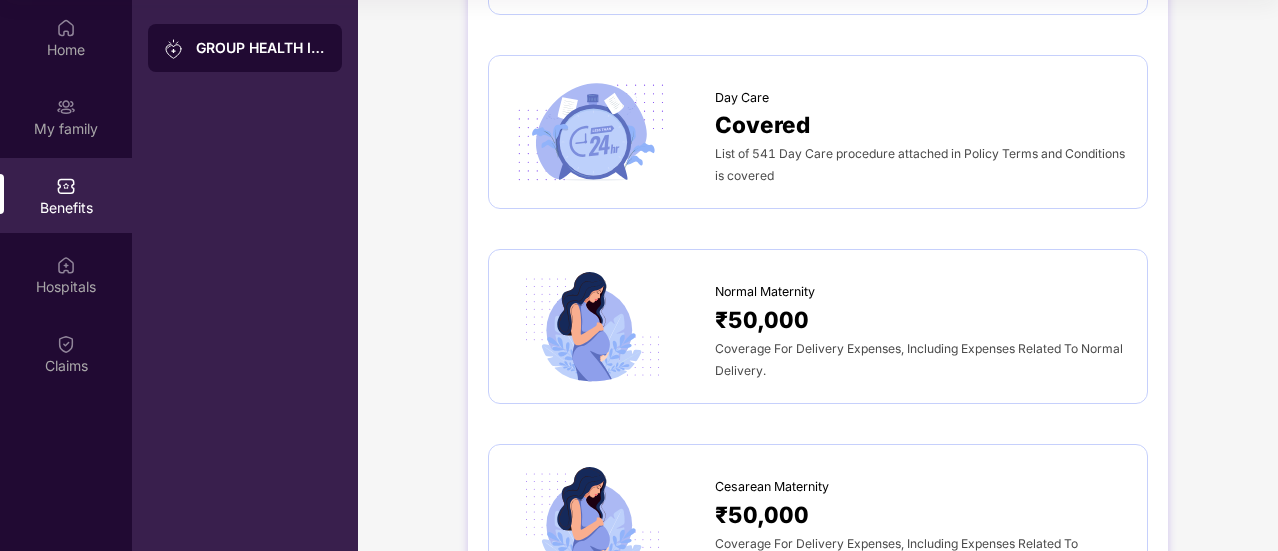 scroll, scrollTop: 1881, scrollLeft: 0, axis: vertical 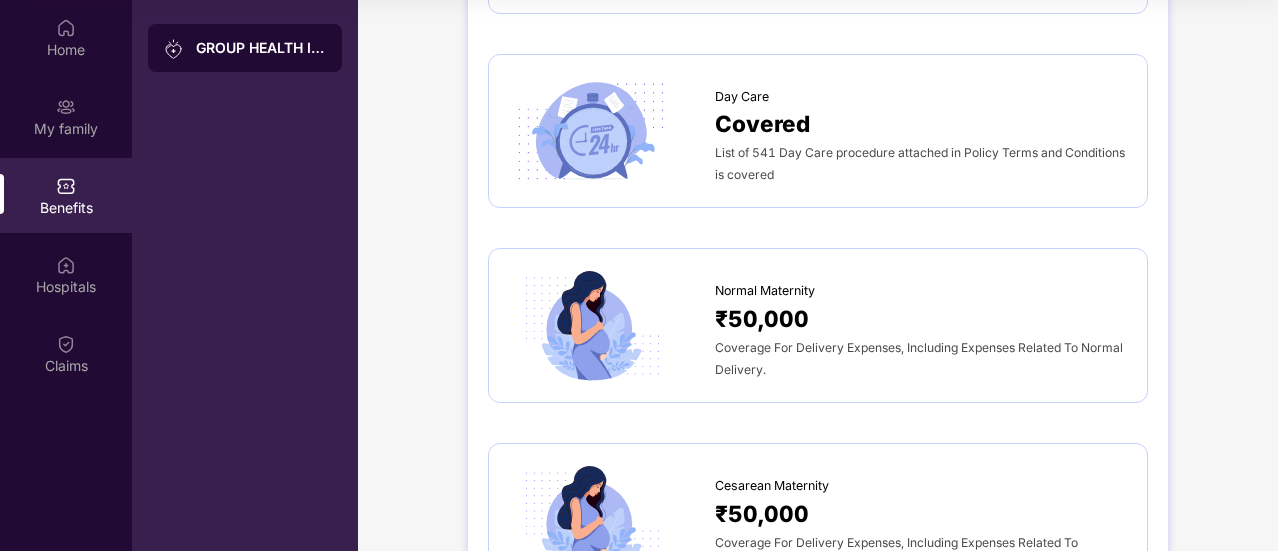 click on "₹50,000" at bounding box center [762, 318] 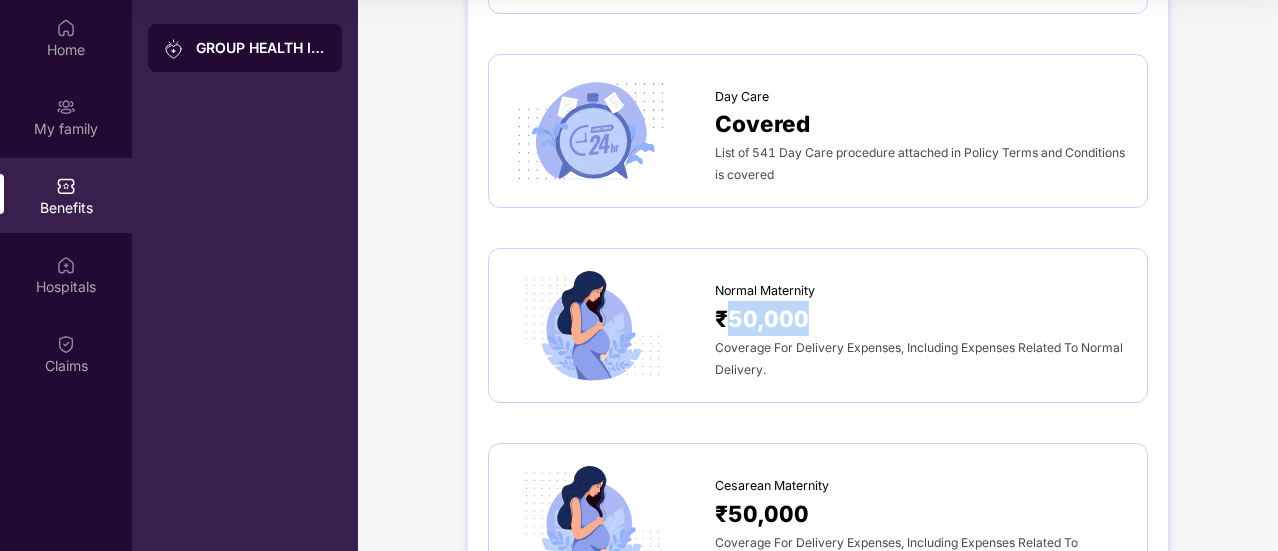 click on "₹50,000" at bounding box center [762, 318] 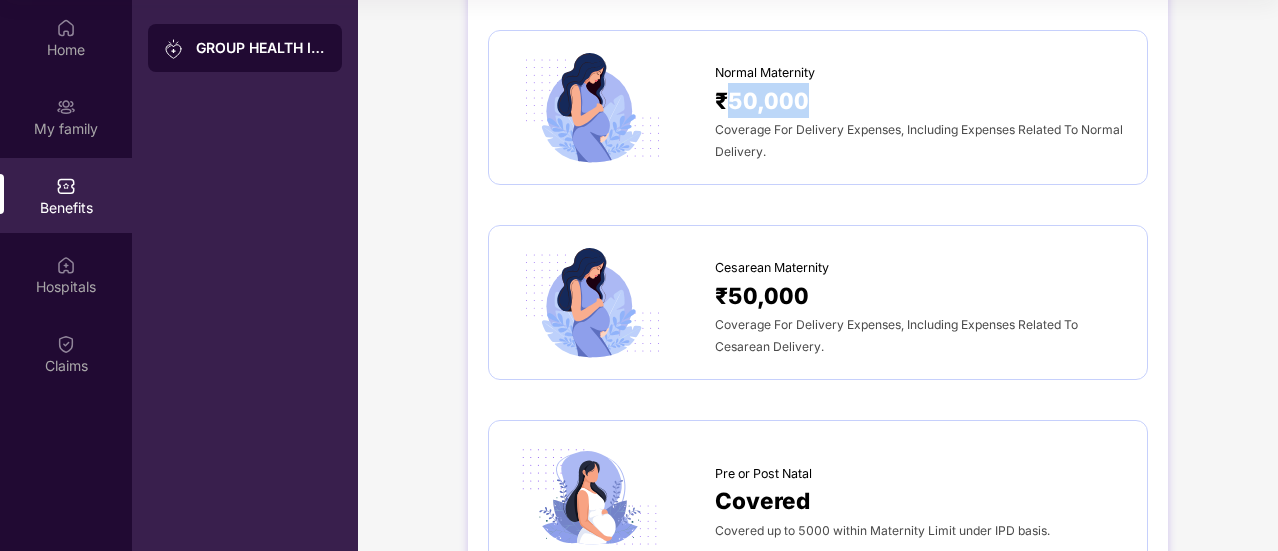 scroll, scrollTop: 2099, scrollLeft: 0, axis: vertical 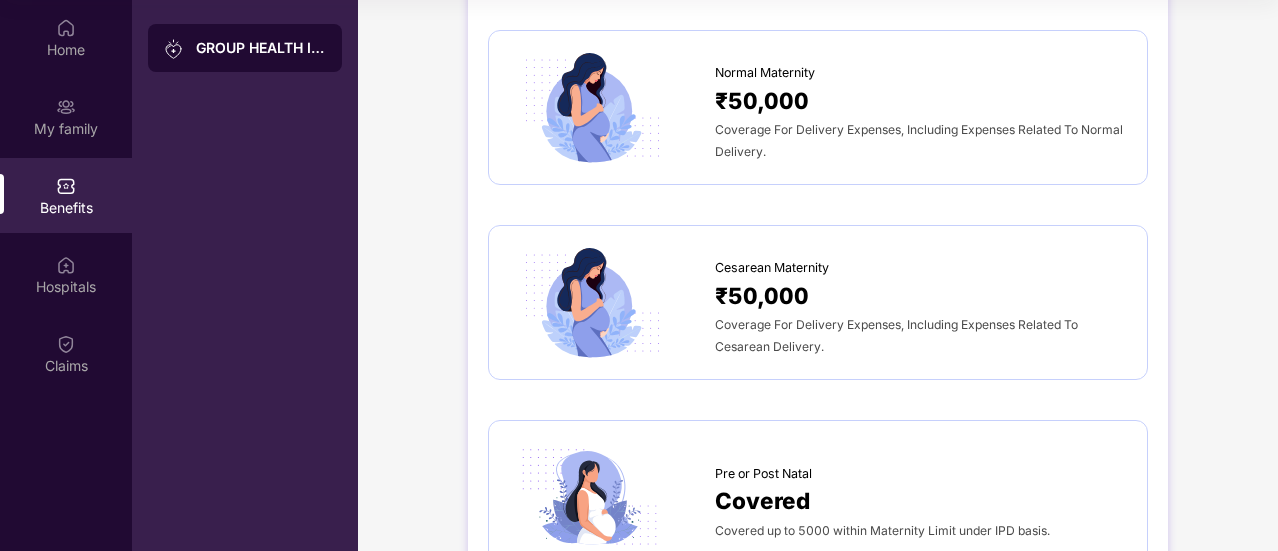 click on "₹50,000" at bounding box center [762, 295] 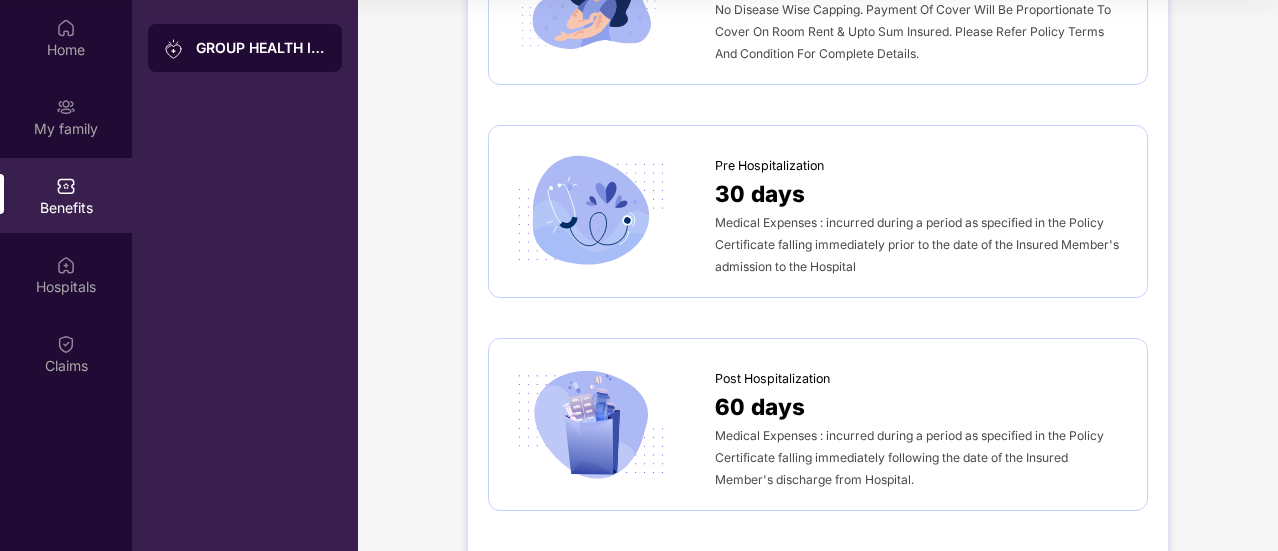 scroll, scrollTop: 0, scrollLeft: 0, axis: both 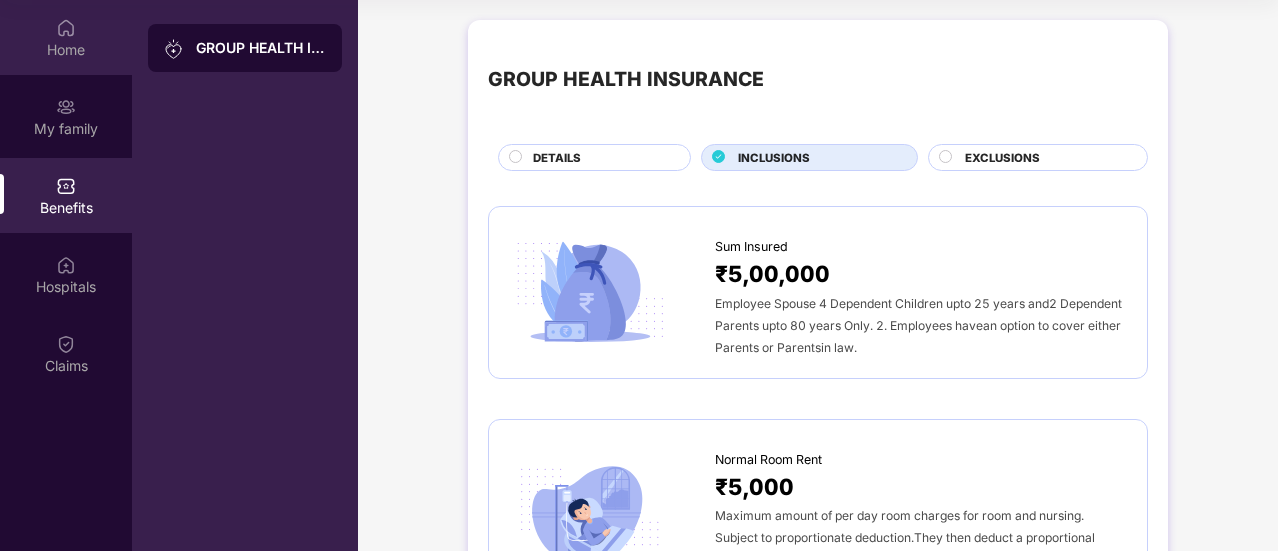 click at bounding box center [66, 28] 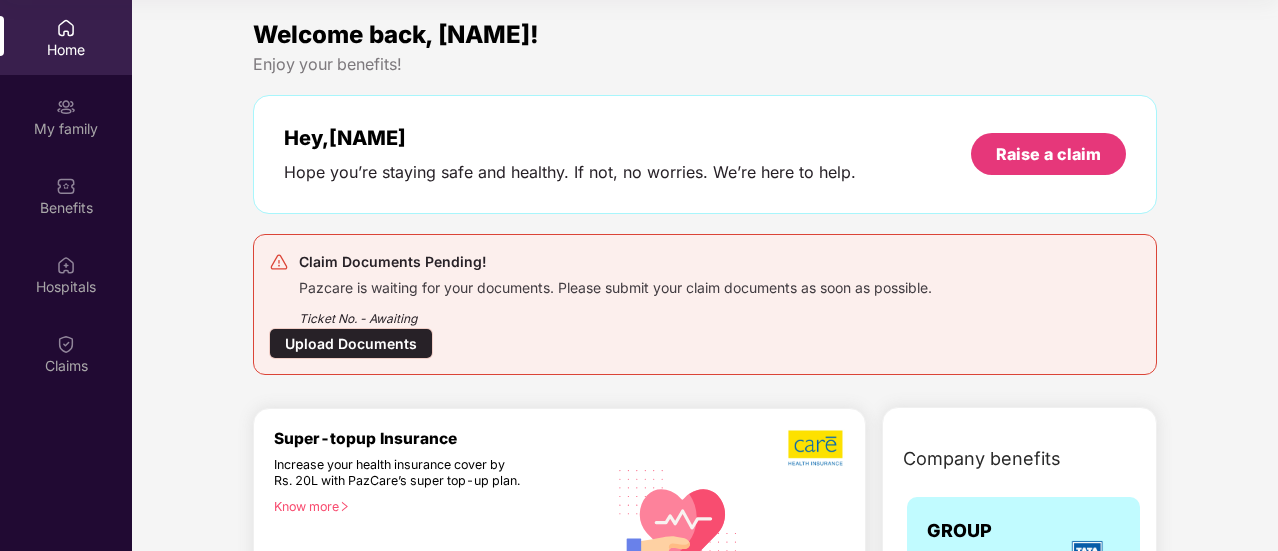 scroll, scrollTop: 0, scrollLeft: 0, axis: both 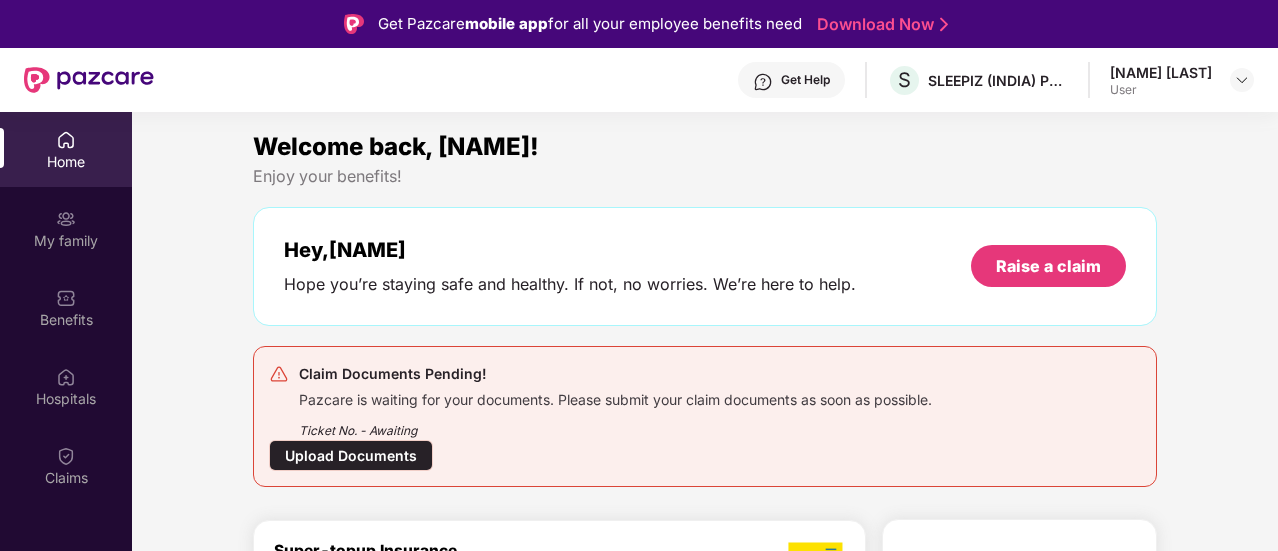 click on "Get Help" at bounding box center (805, 80) 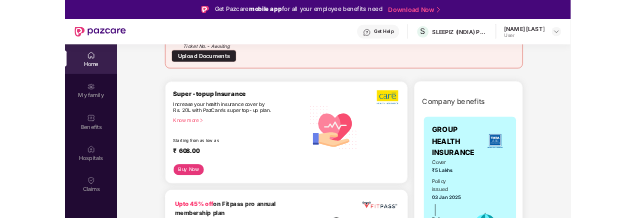 scroll, scrollTop: 0, scrollLeft: 0, axis: both 